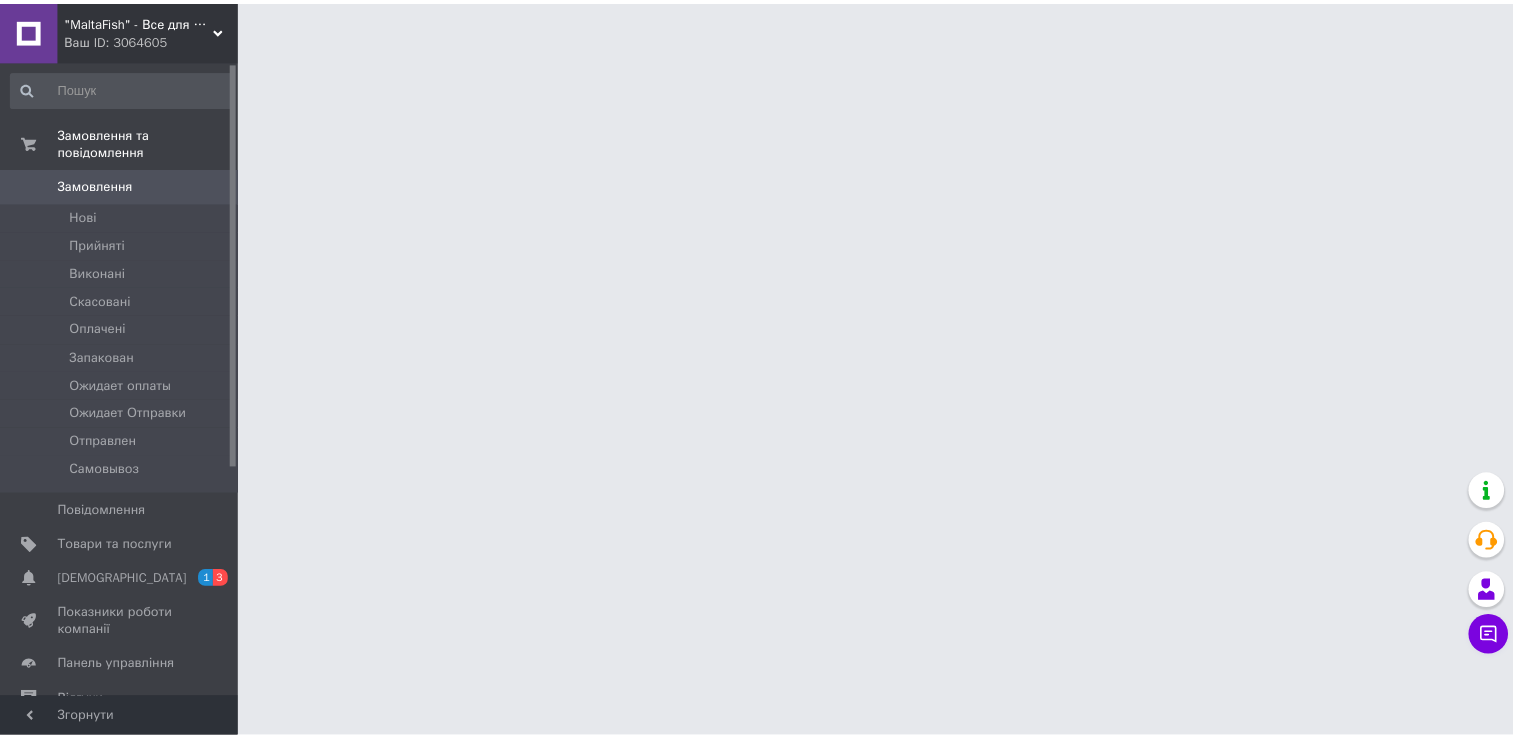 scroll, scrollTop: 0, scrollLeft: 0, axis: both 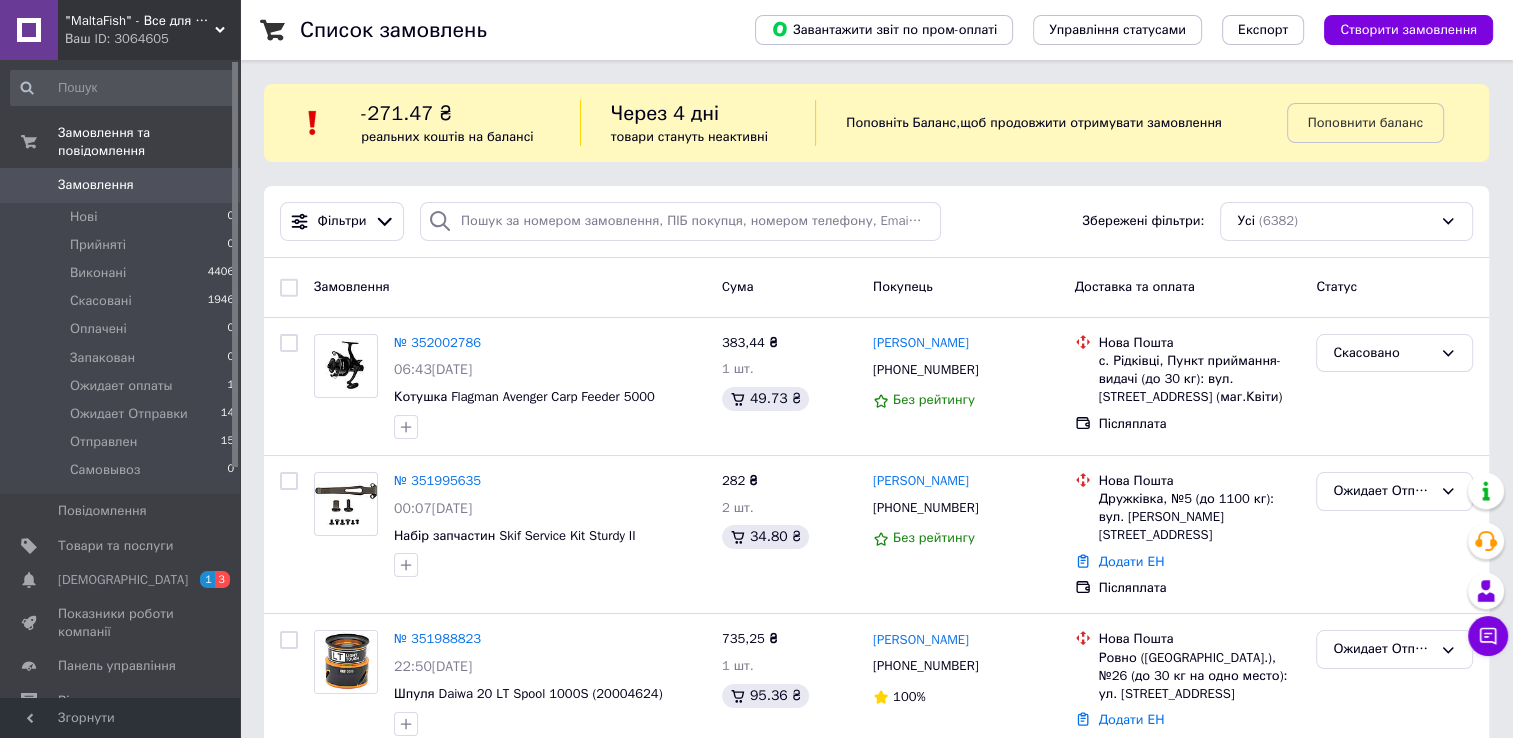 click on "Замовлення" at bounding box center (121, 185) 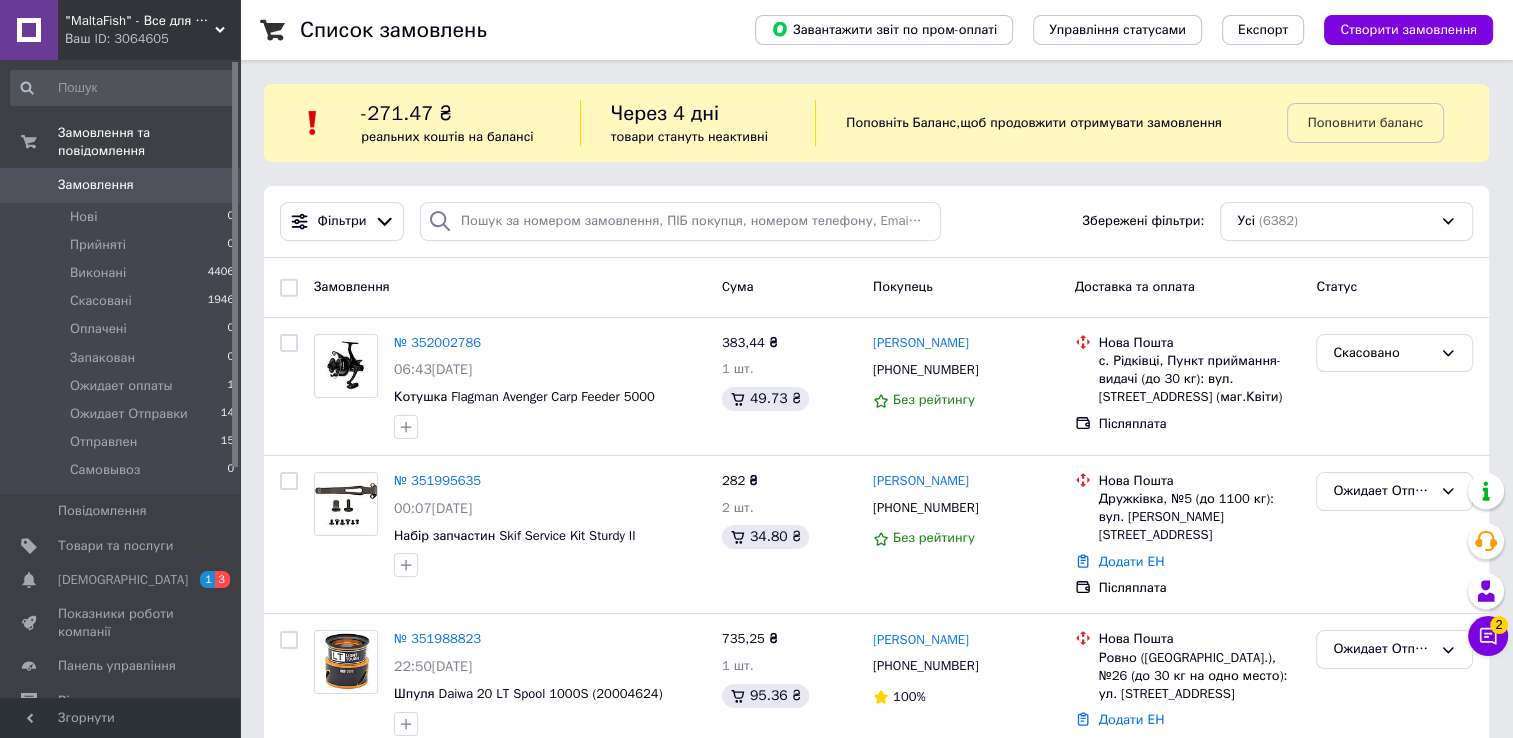 click on "Замовлення" at bounding box center [96, 185] 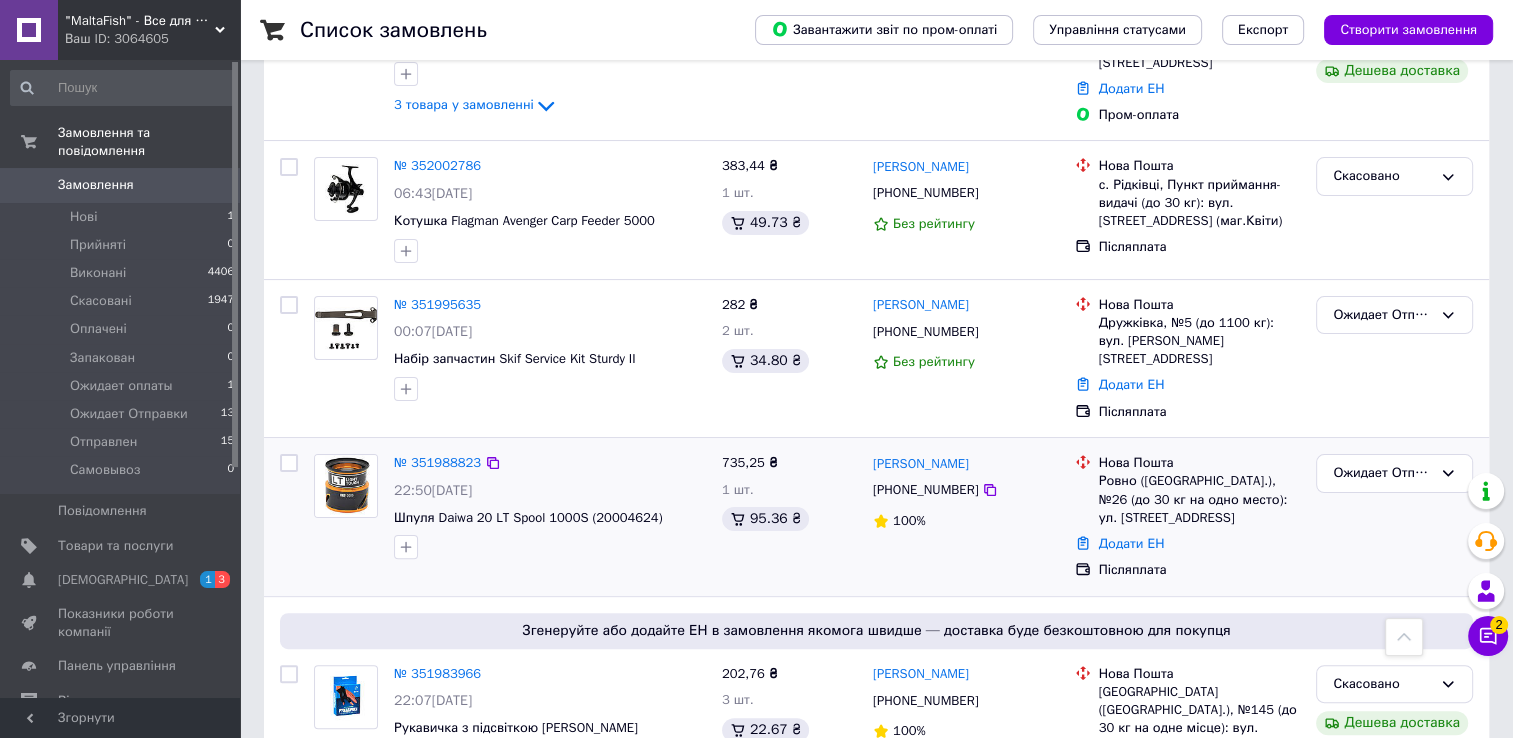 scroll, scrollTop: 100, scrollLeft: 0, axis: vertical 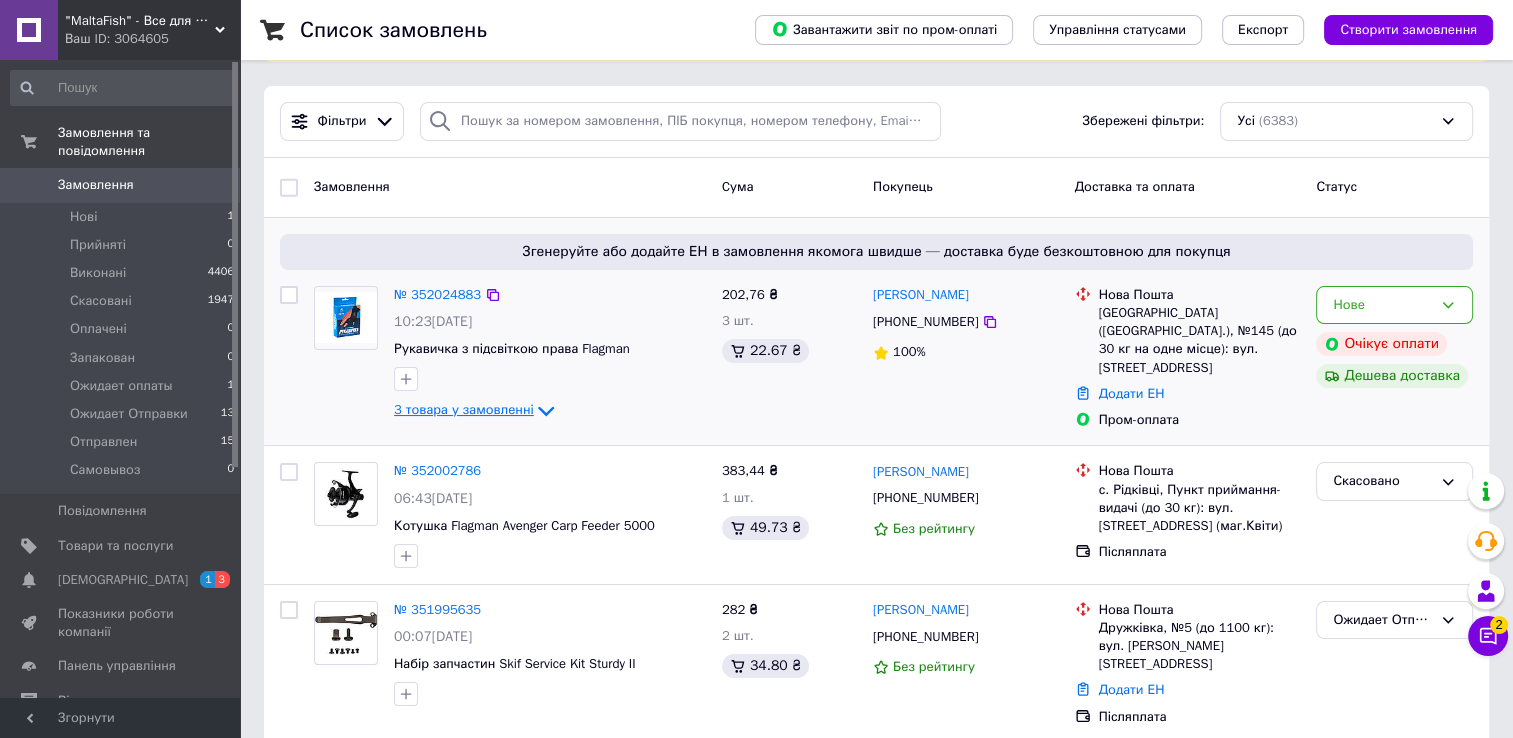 click on "3 товара у замовленні" at bounding box center [464, 410] 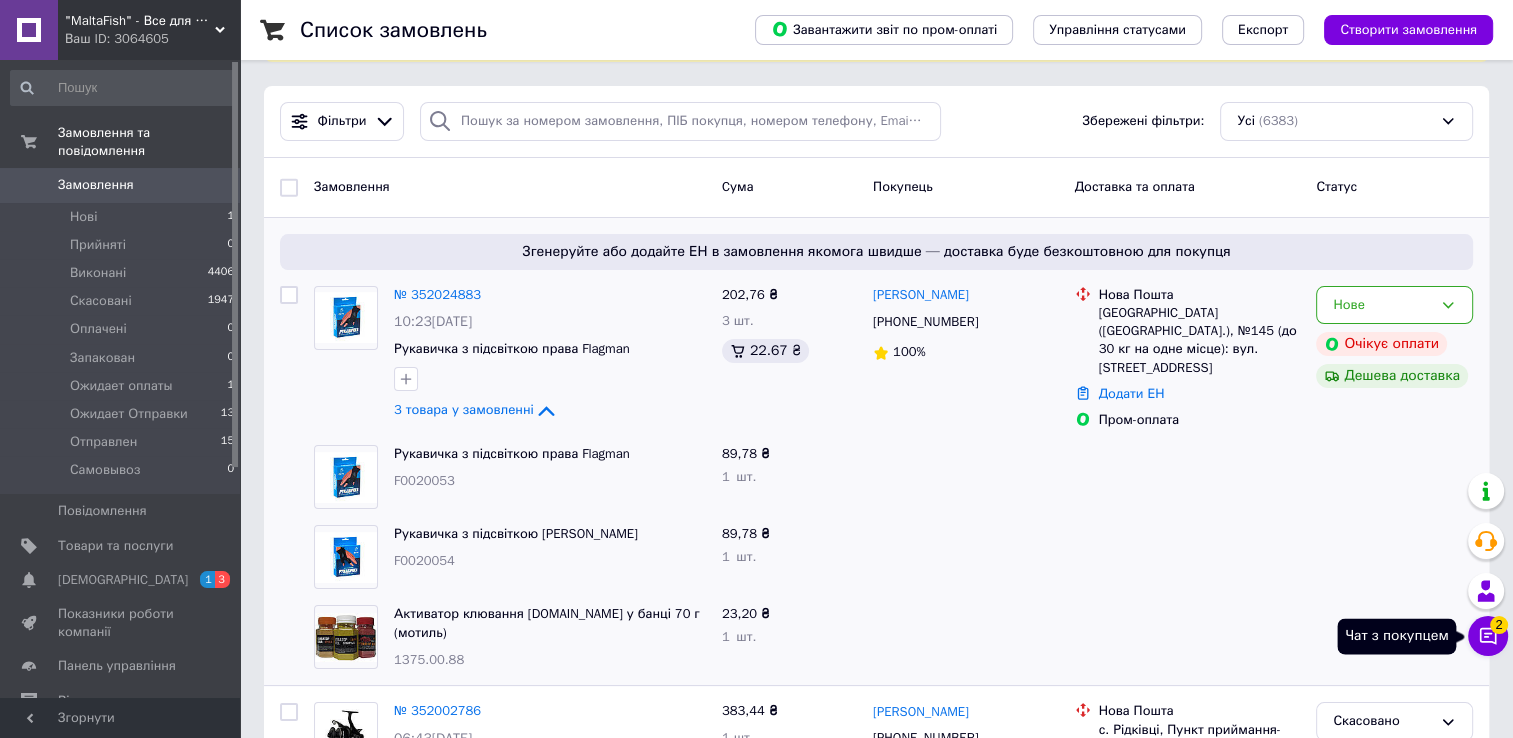 click on "Чат з покупцем 2" at bounding box center [1488, 636] 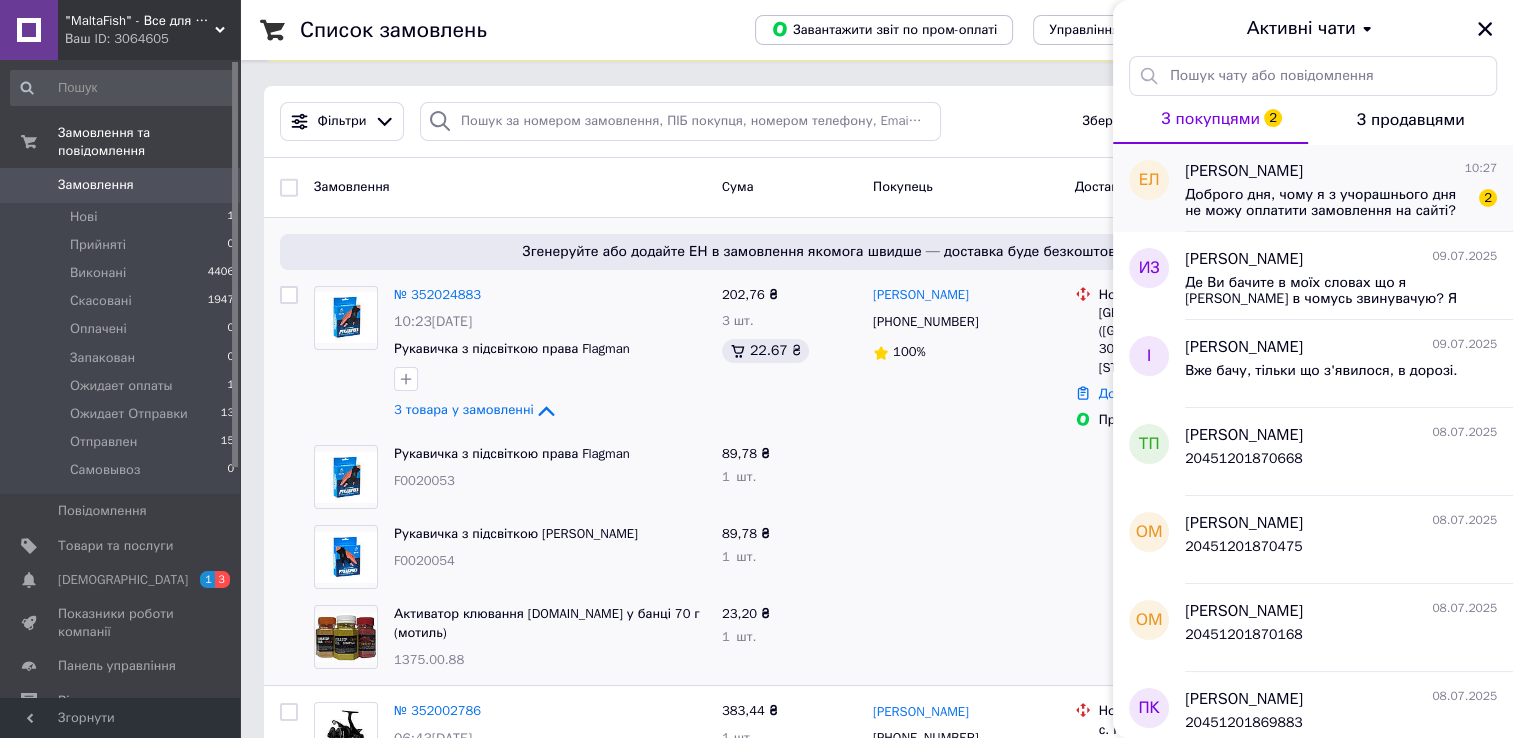 click on "Доброго дня, чому я з учорашнього дня не можу оплатити замовлення на сайті? пише, що оформленно, а потім замовлення формується с післяплатою" at bounding box center [1327, 203] 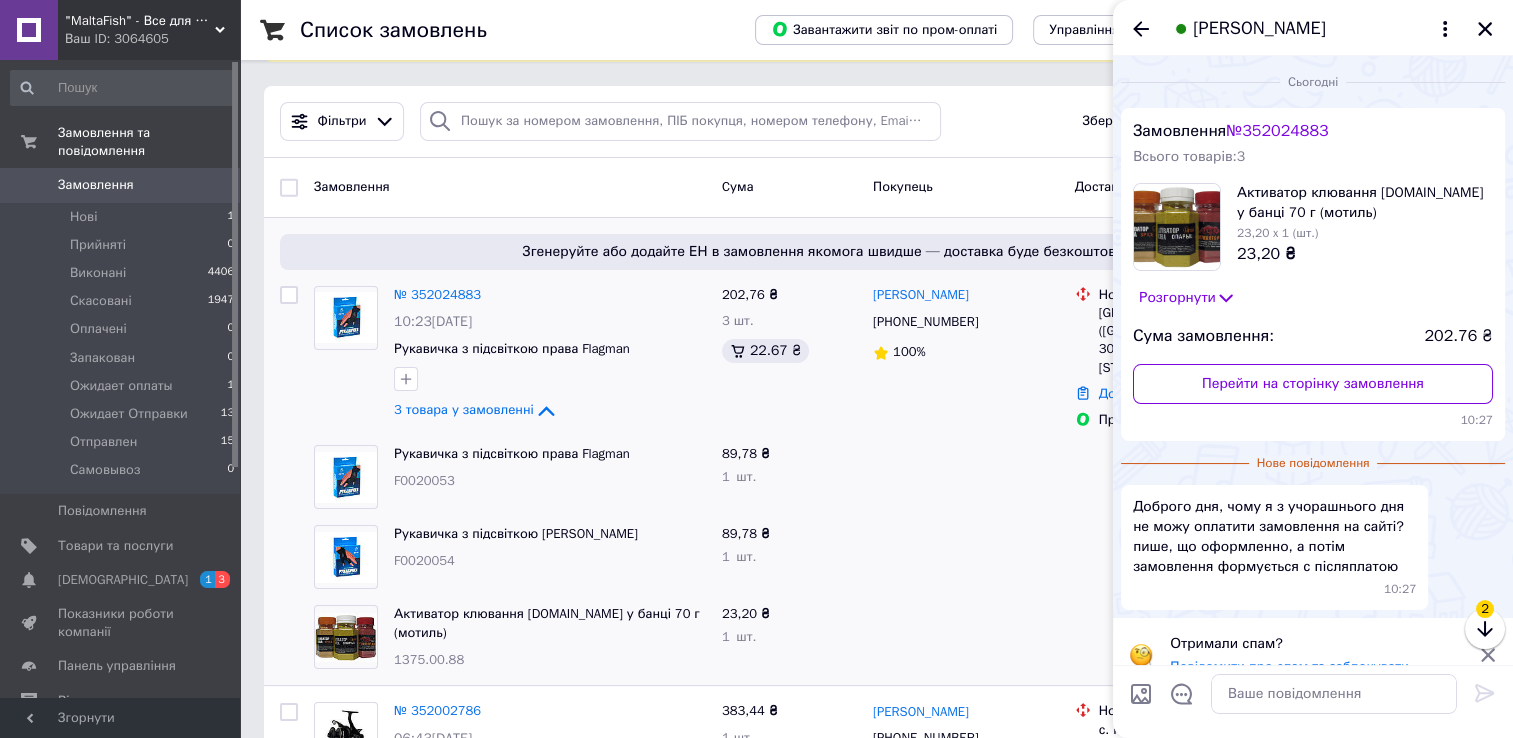 scroll, scrollTop: 26, scrollLeft: 0, axis: vertical 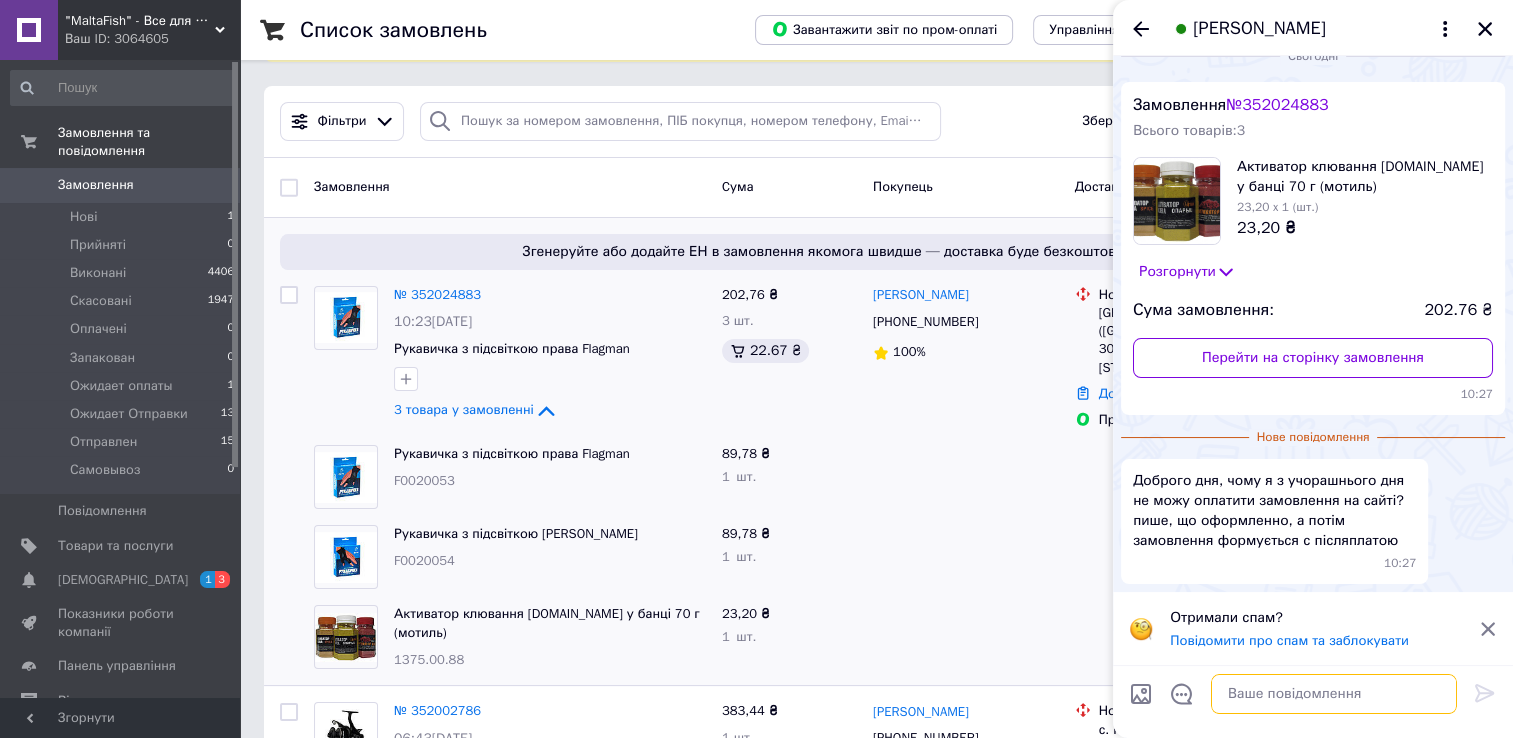 click at bounding box center [1334, 694] 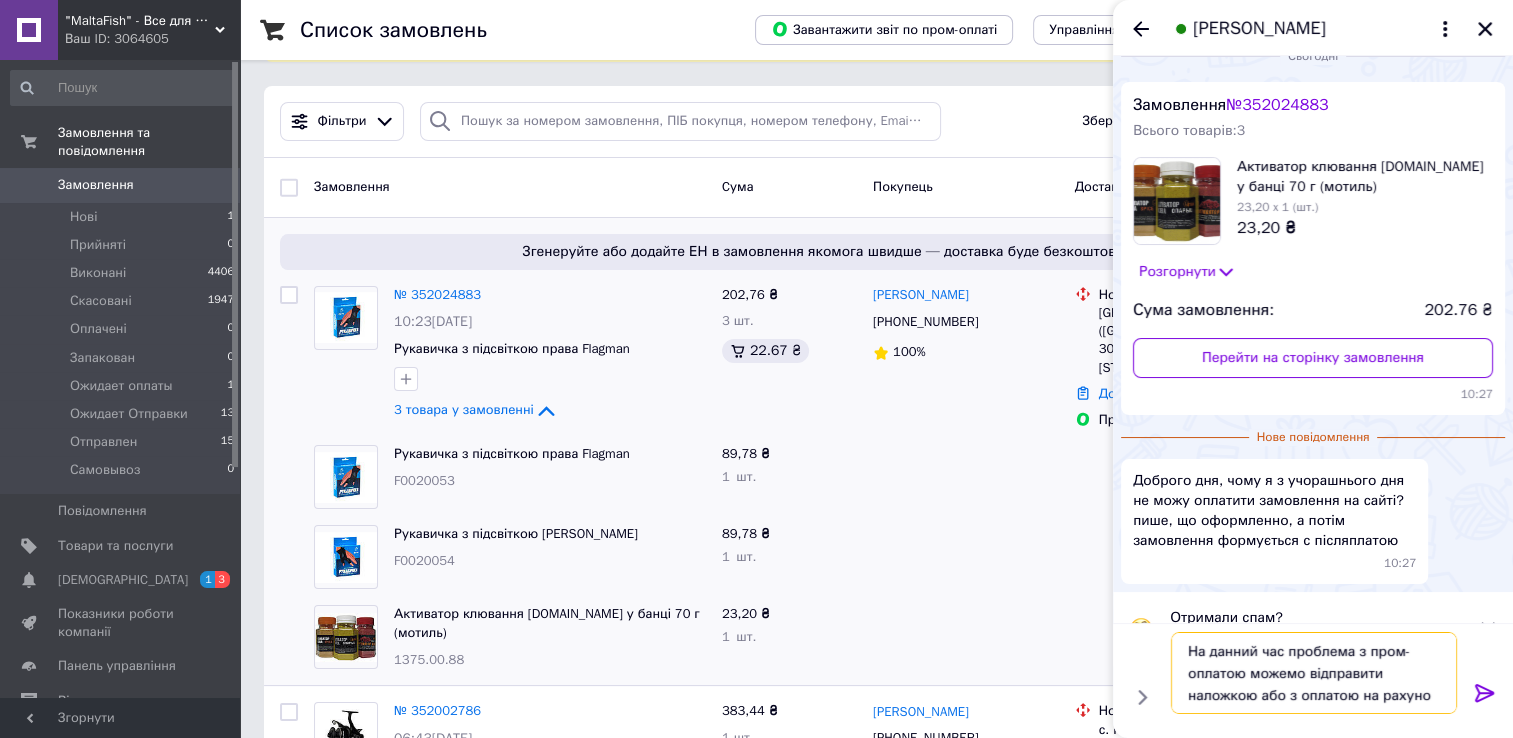type on "На данний час проблема з пром-оплатою можемо відправити наложкою або з оплатою на рахунок" 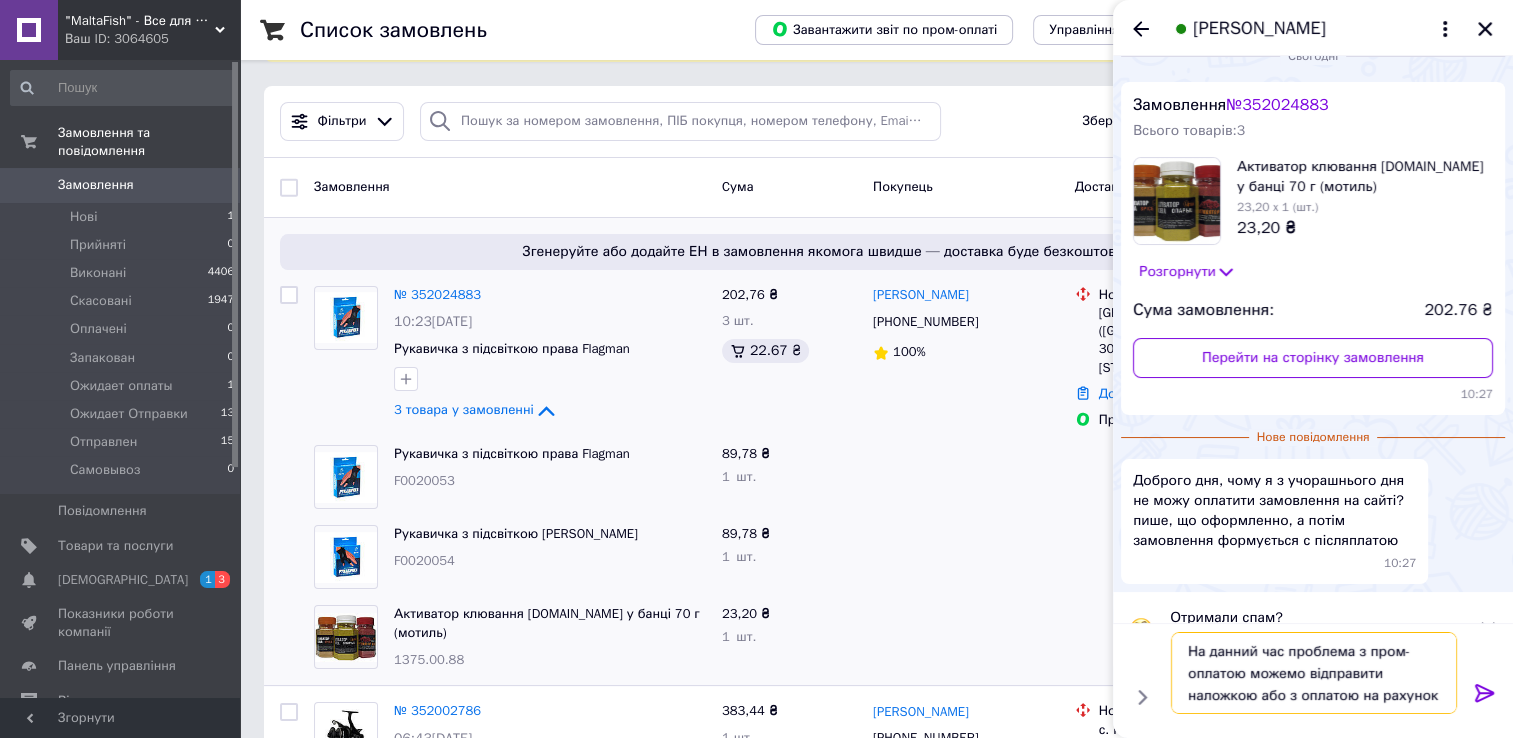 type 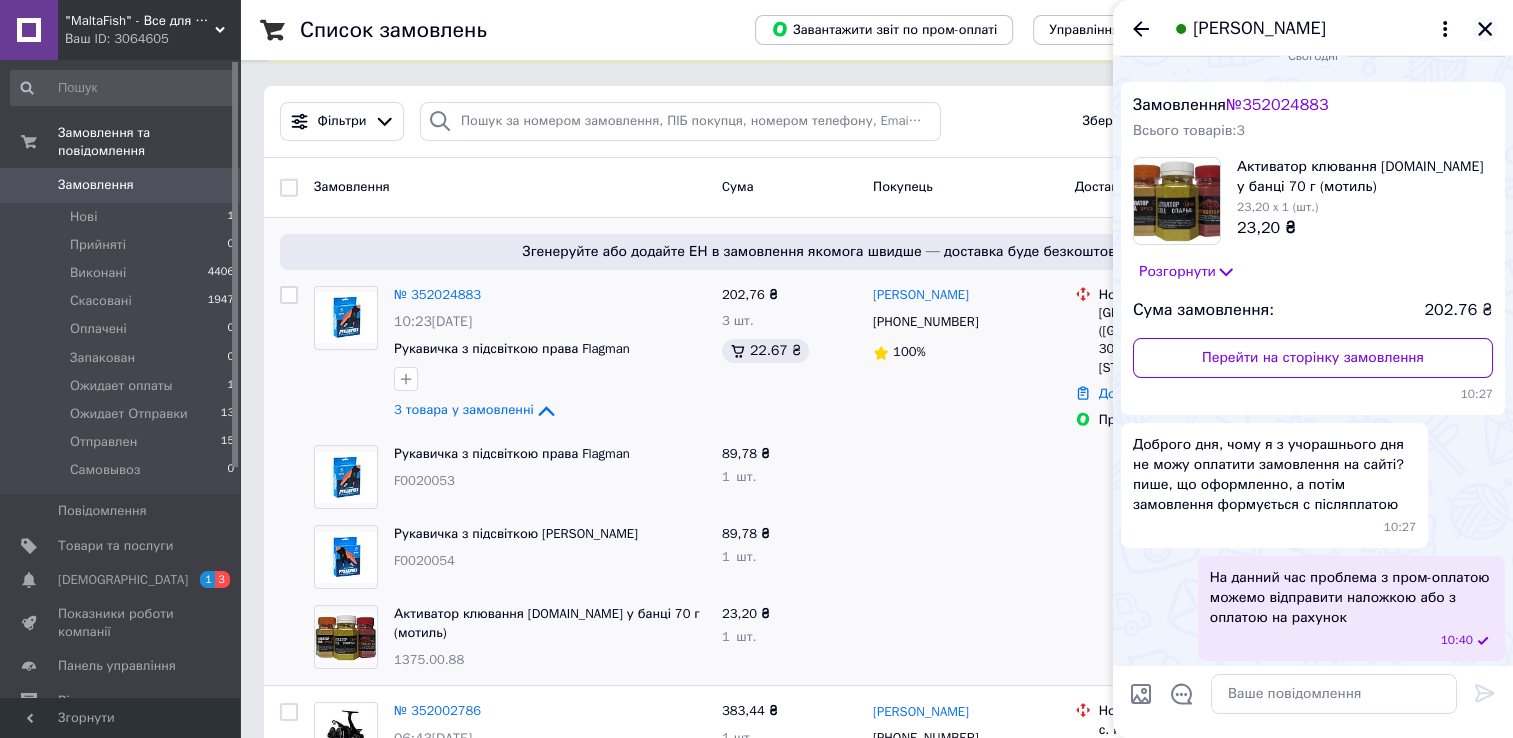 click at bounding box center (1485, 29) 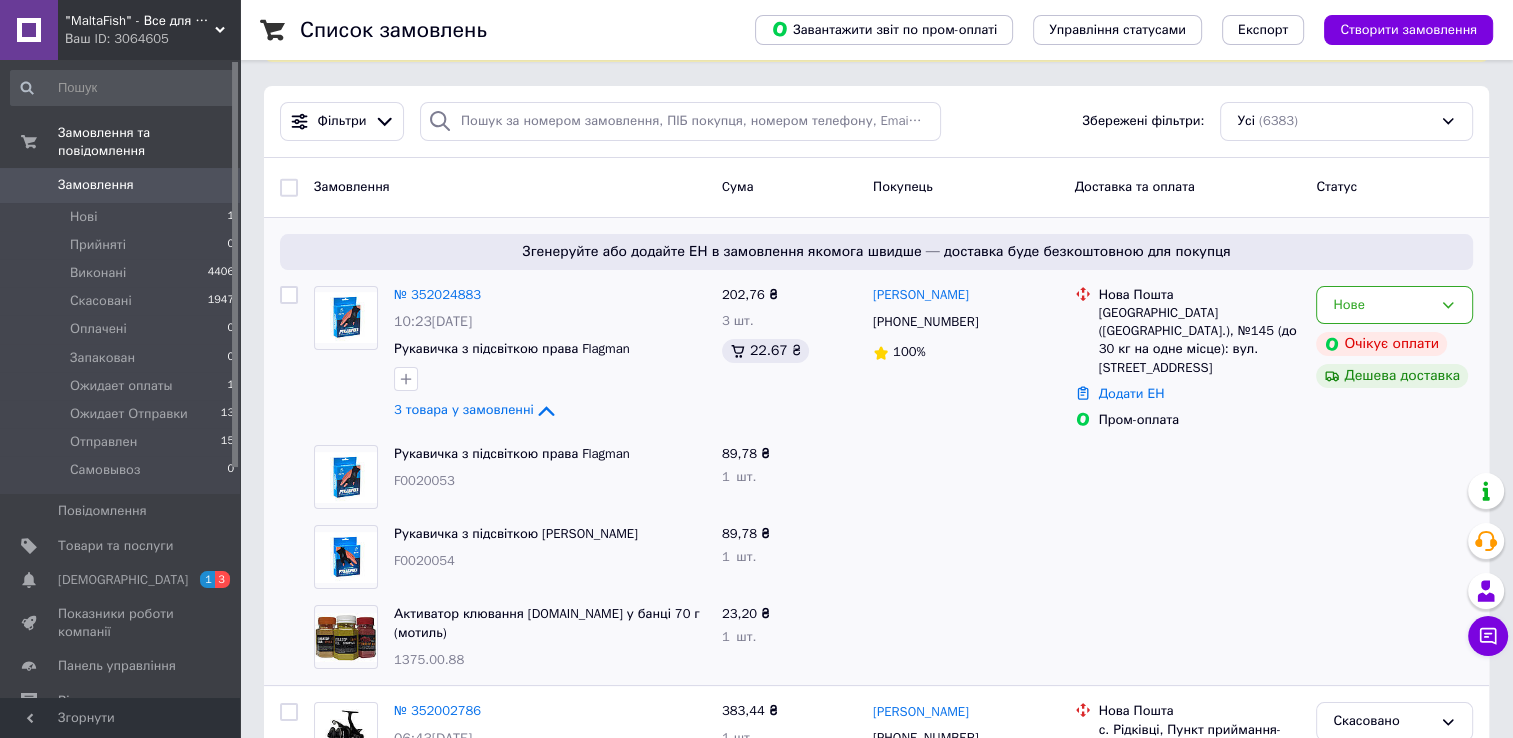 click on "Замовлення" at bounding box center (121, 185) 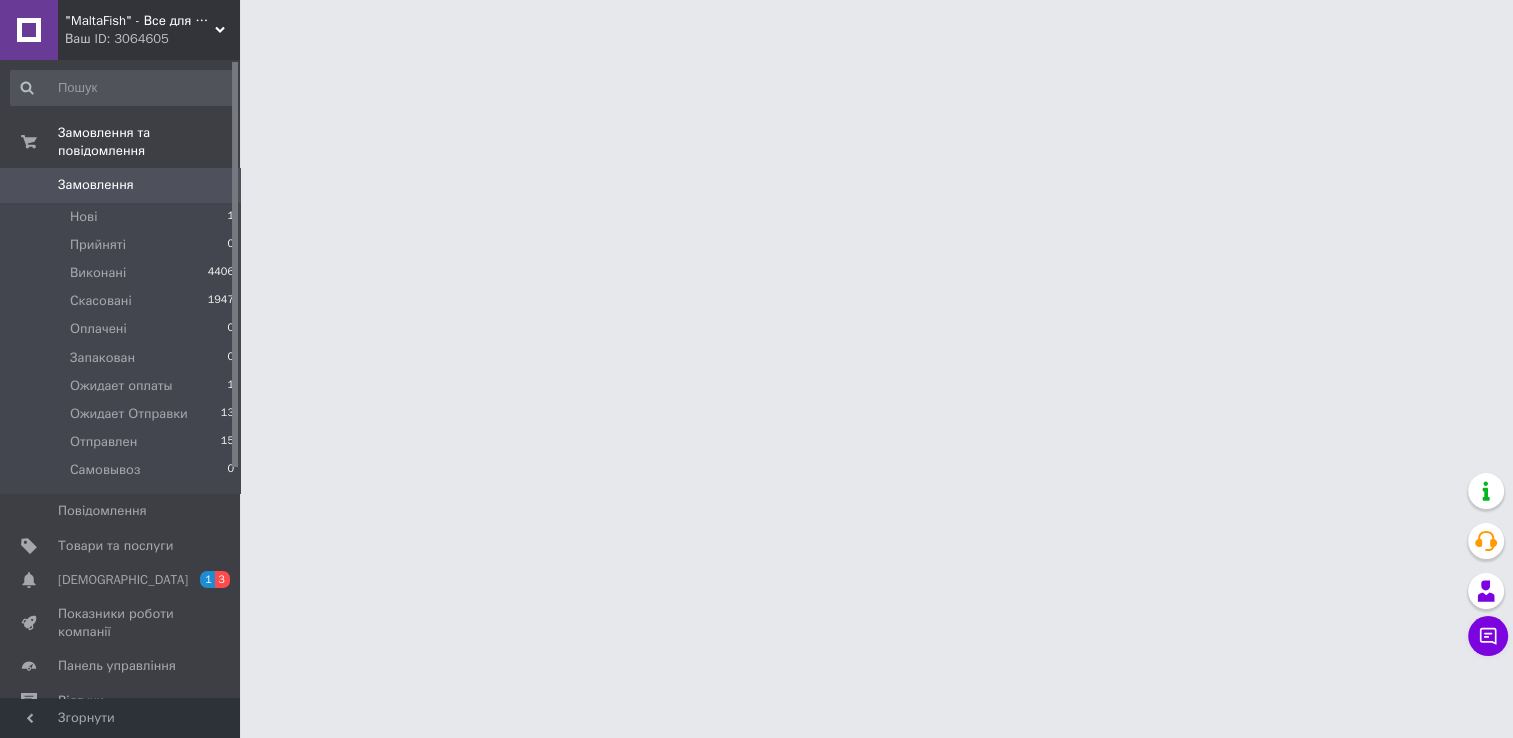 scroll, scrollTop: 0, scrollLeft: 0, axis: both 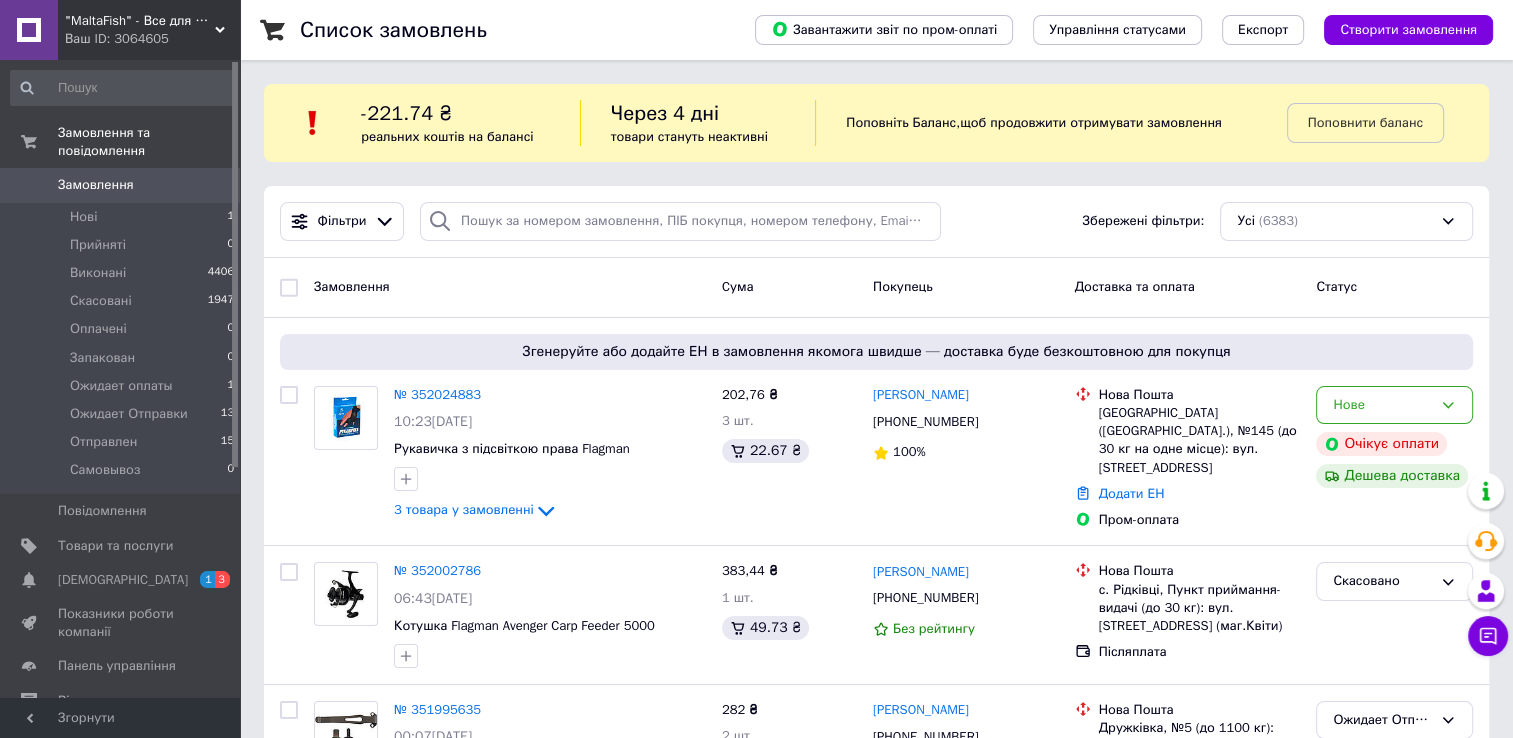 click on "Замовлення" at bounding box center (96, 185) 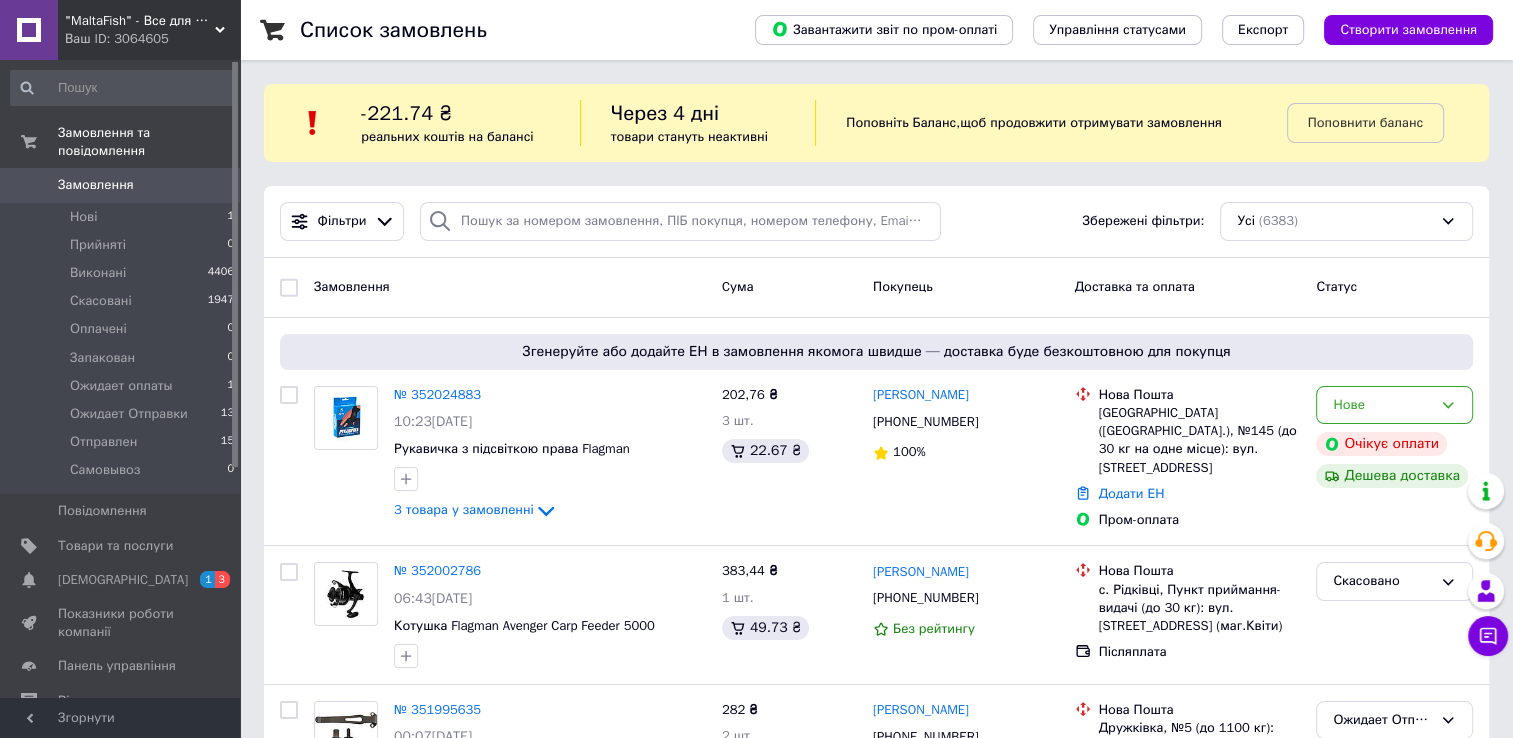 click on "Замовлення" at bounding box center [96, 185] 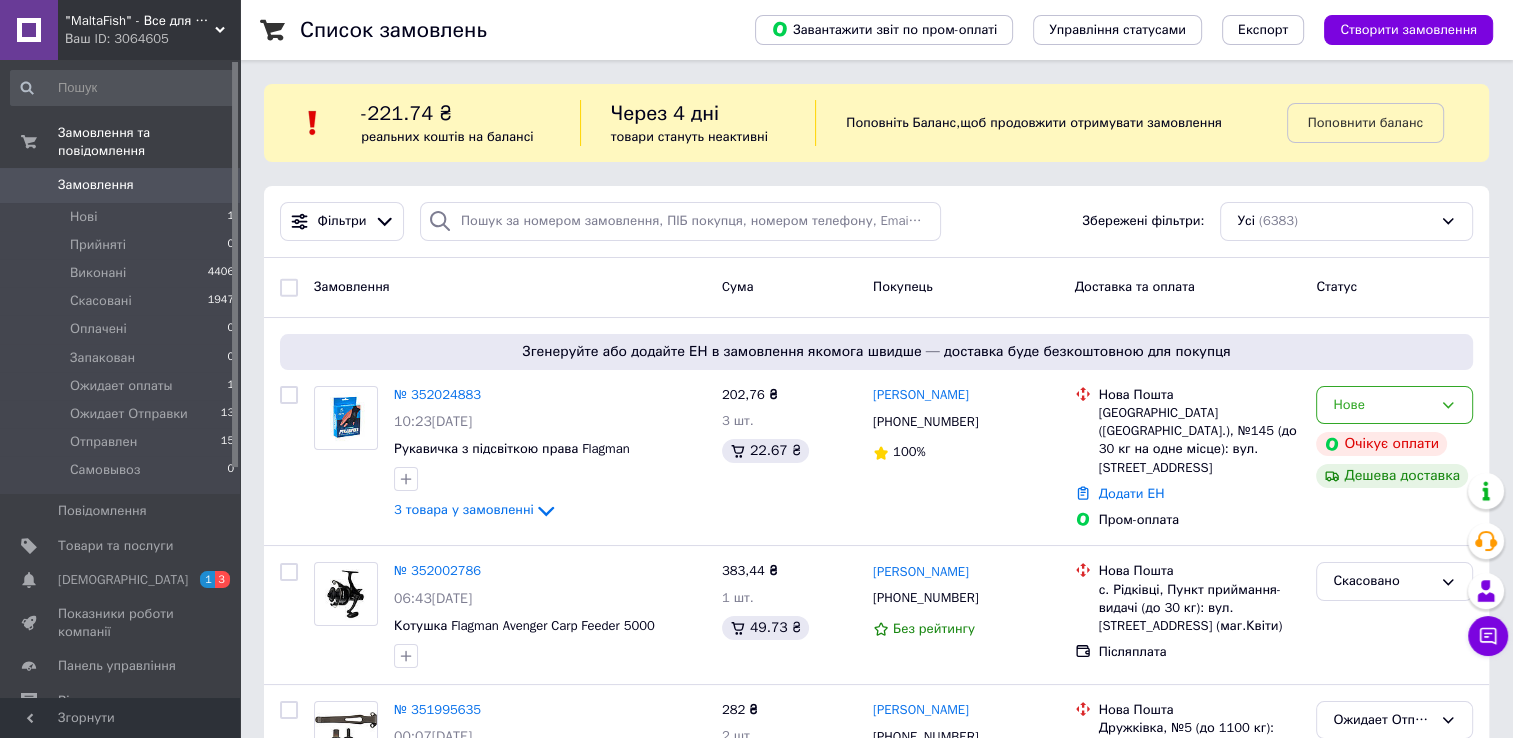drag, startPoint x: 136, startPoint y: 168, endPoint x: 156, endPoint y: 168, distance: 20 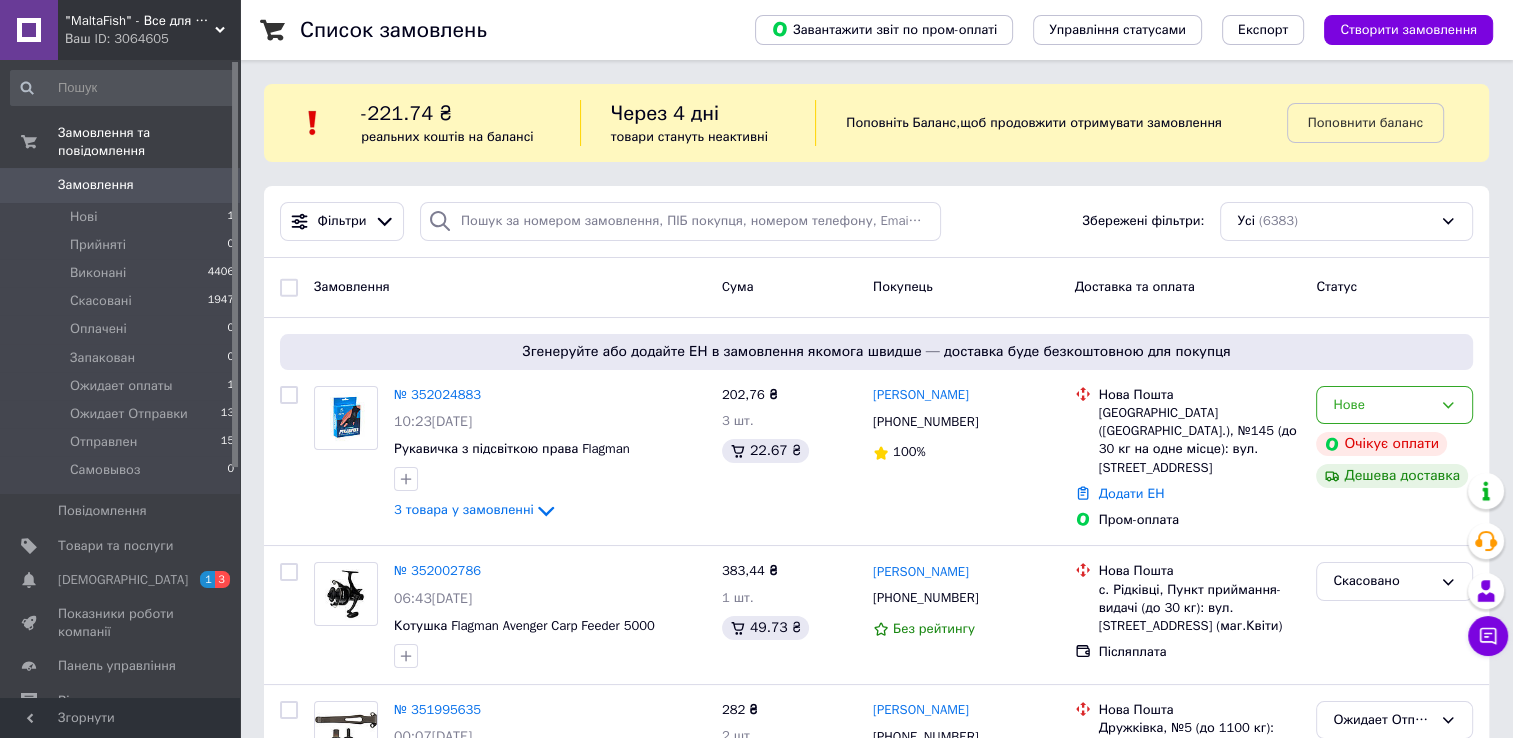 click on "Замовлення" at bounding box center (96, 185) 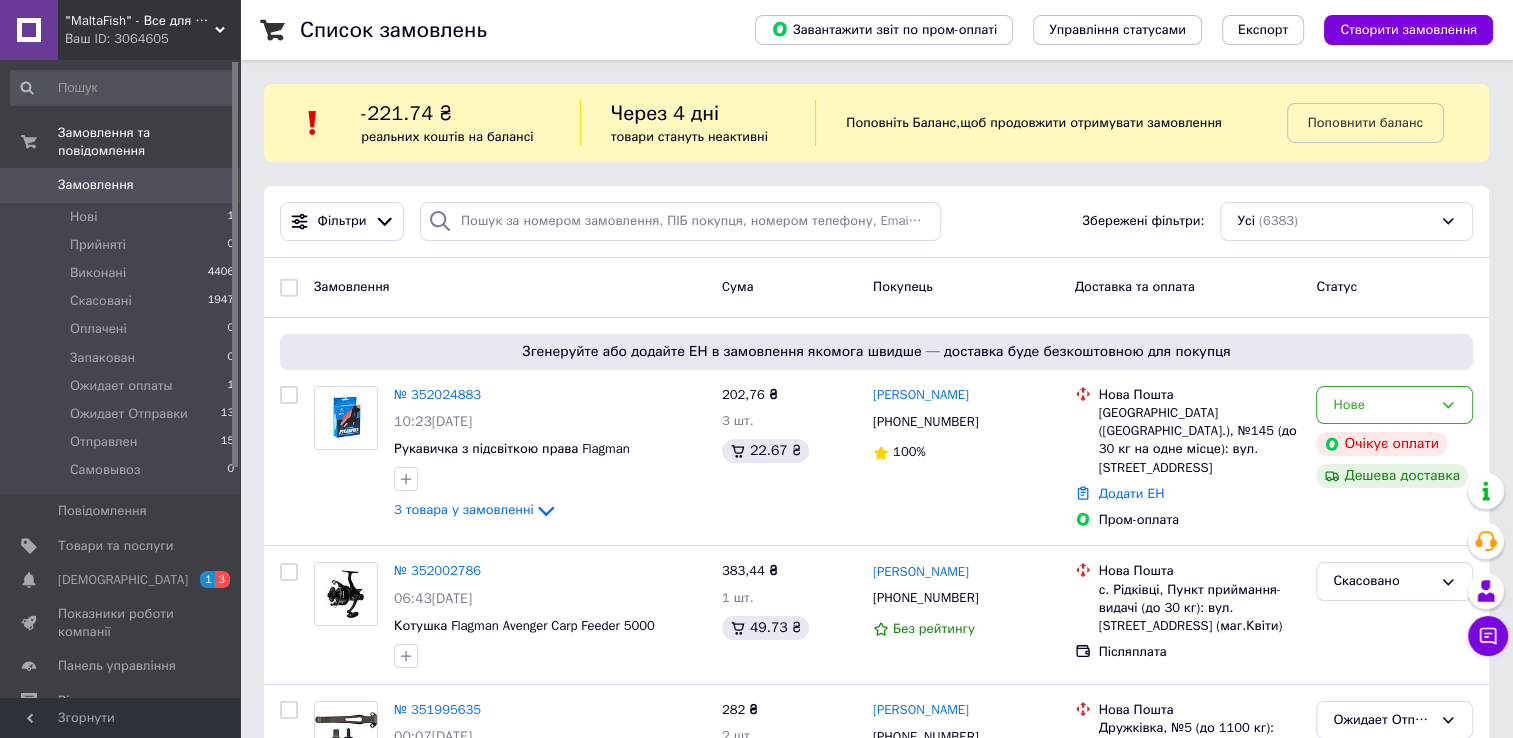 click on "Замовлення" at bounding box center [96, 185] 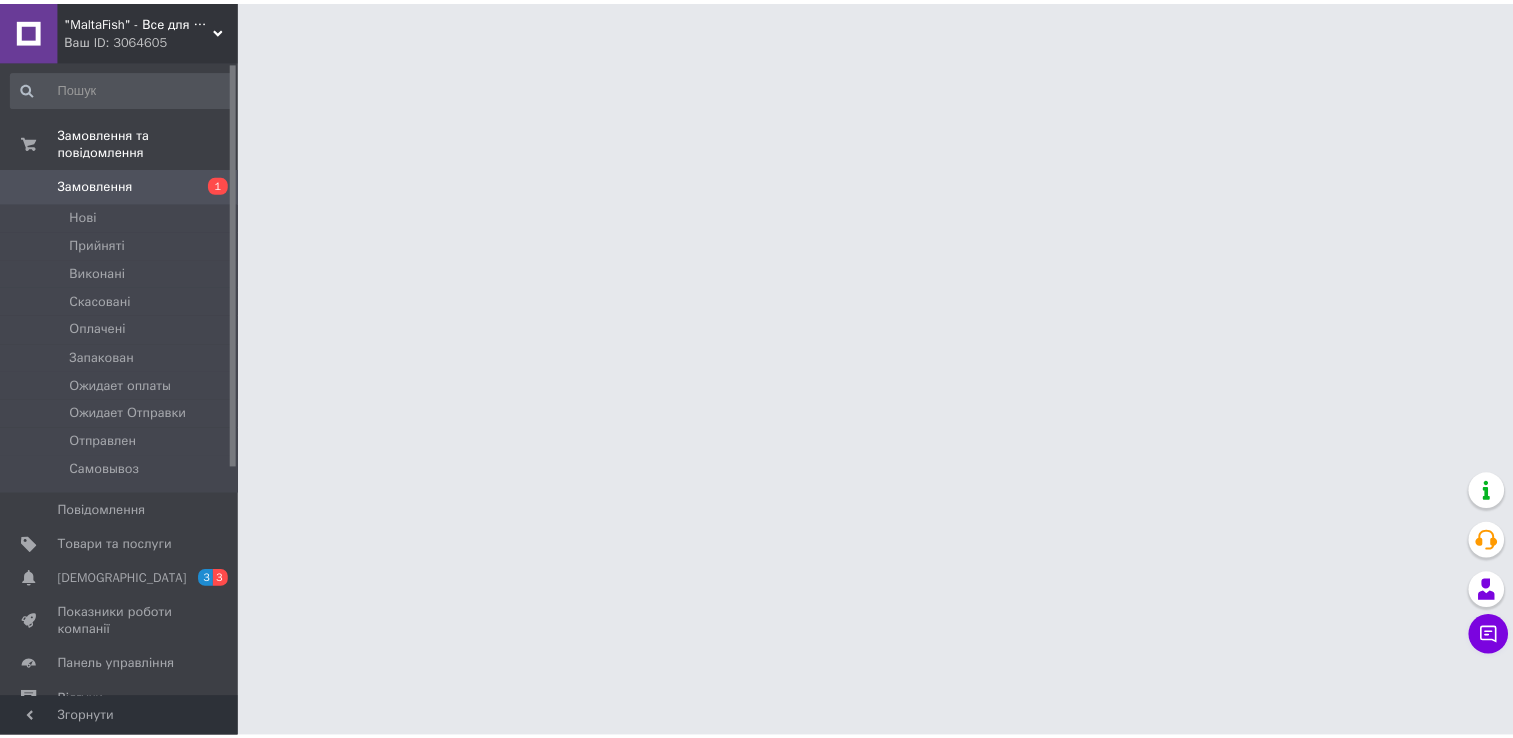 scroll, scrollTop: 0, scrollLeft: 0, axis: both 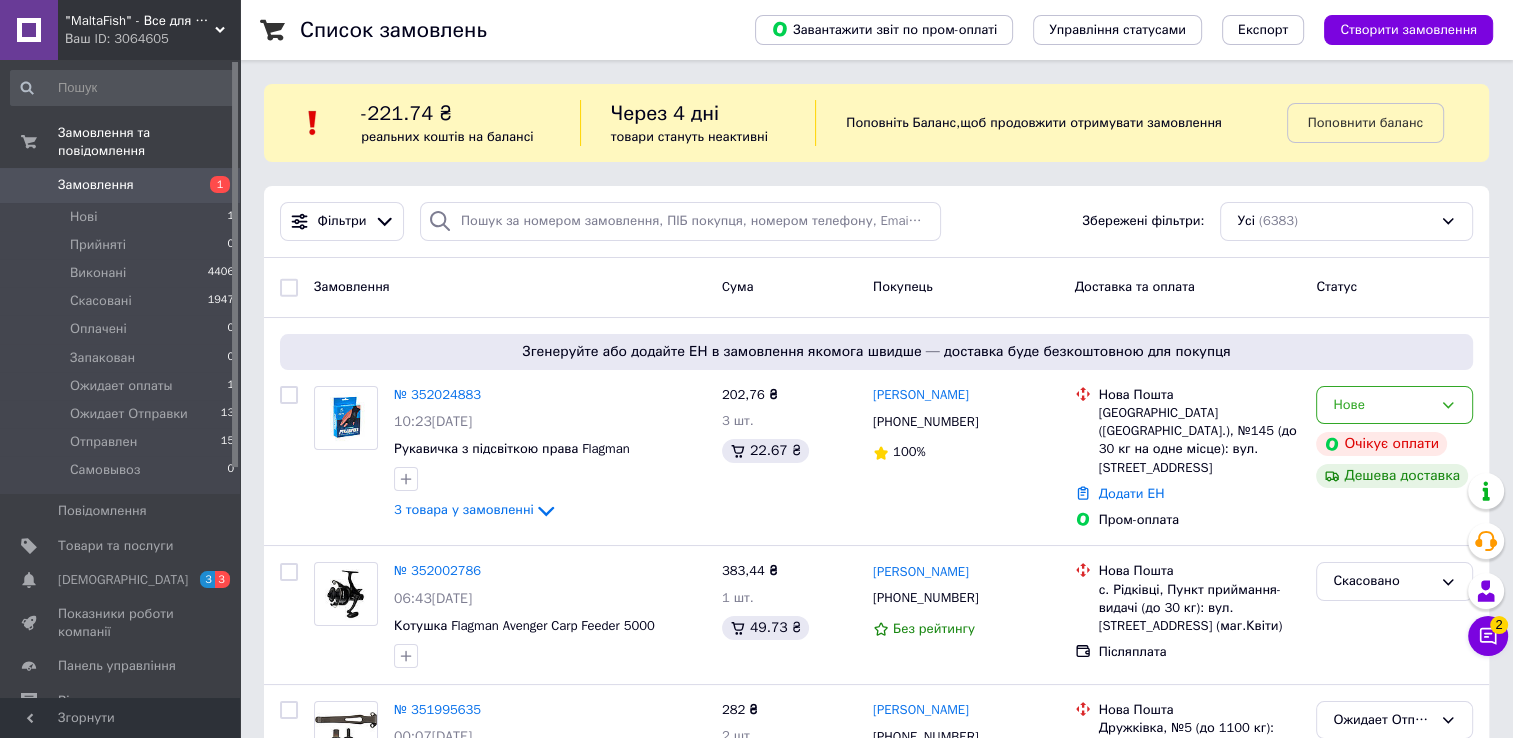 drag, startPoint x: 0, startPoint y: 0, endPoint x: 1492, endPoint y: 637, distance: 1622.2925 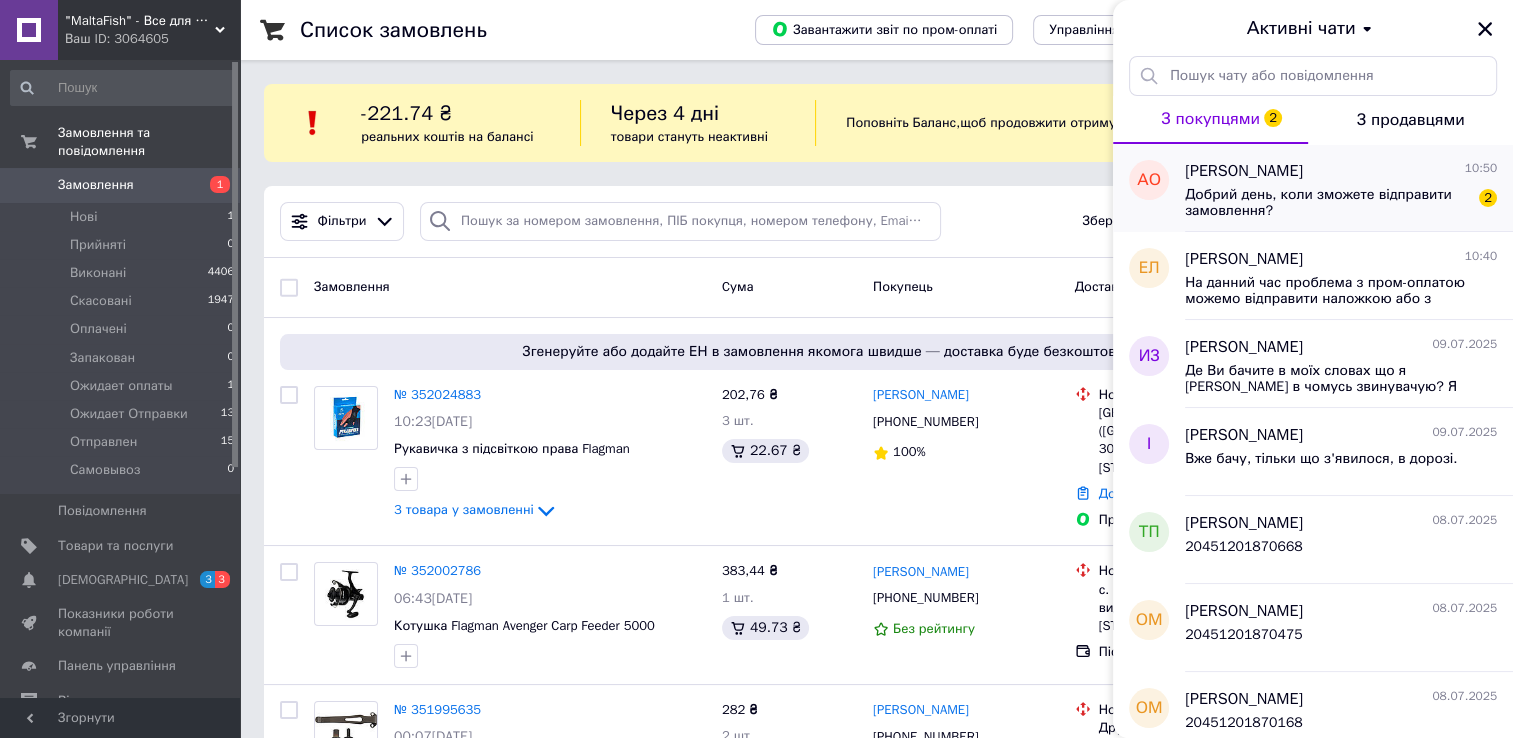 click on "Добрий день, коли зможете відправити замовлення?" at bounding box center (1327, 203) 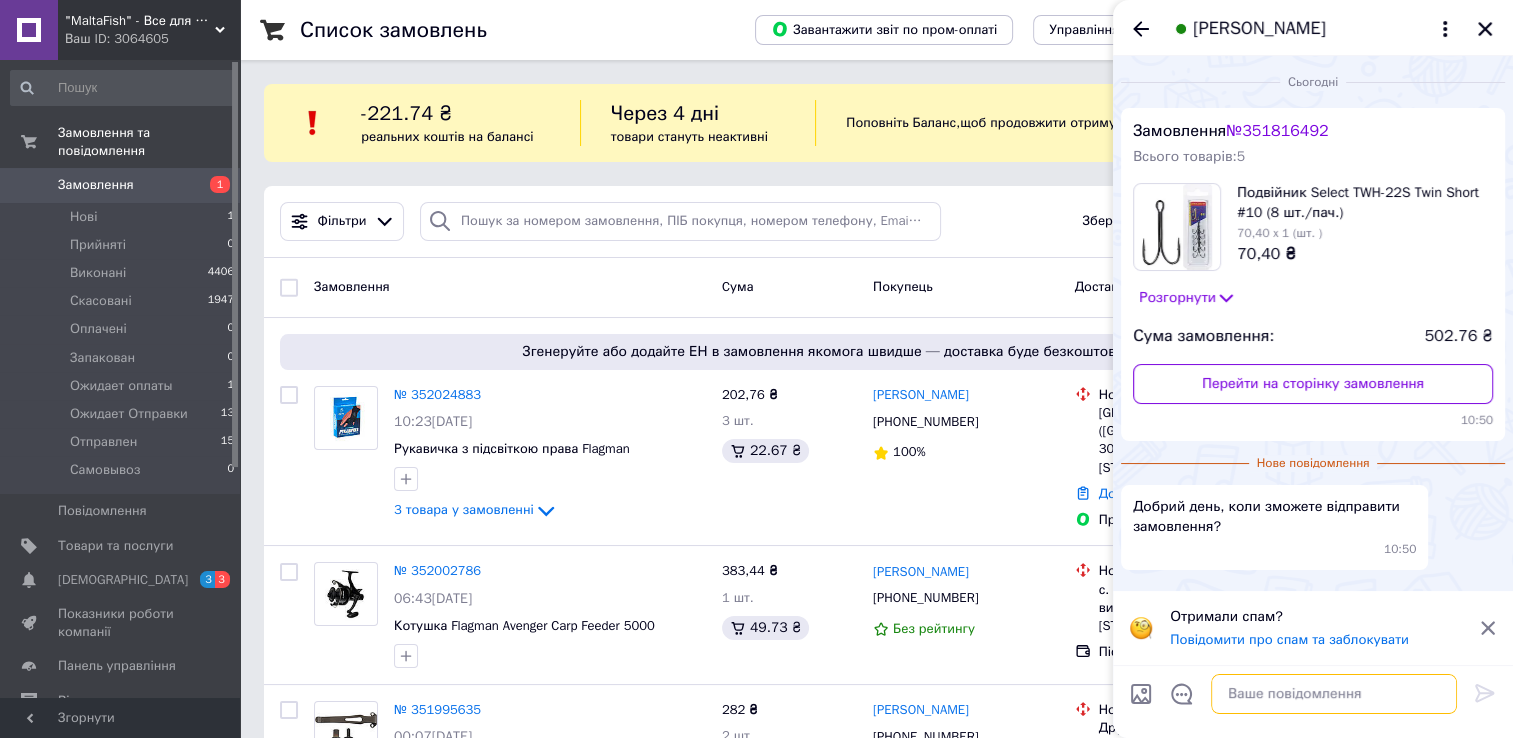 click at bounding box center [1334, 694] 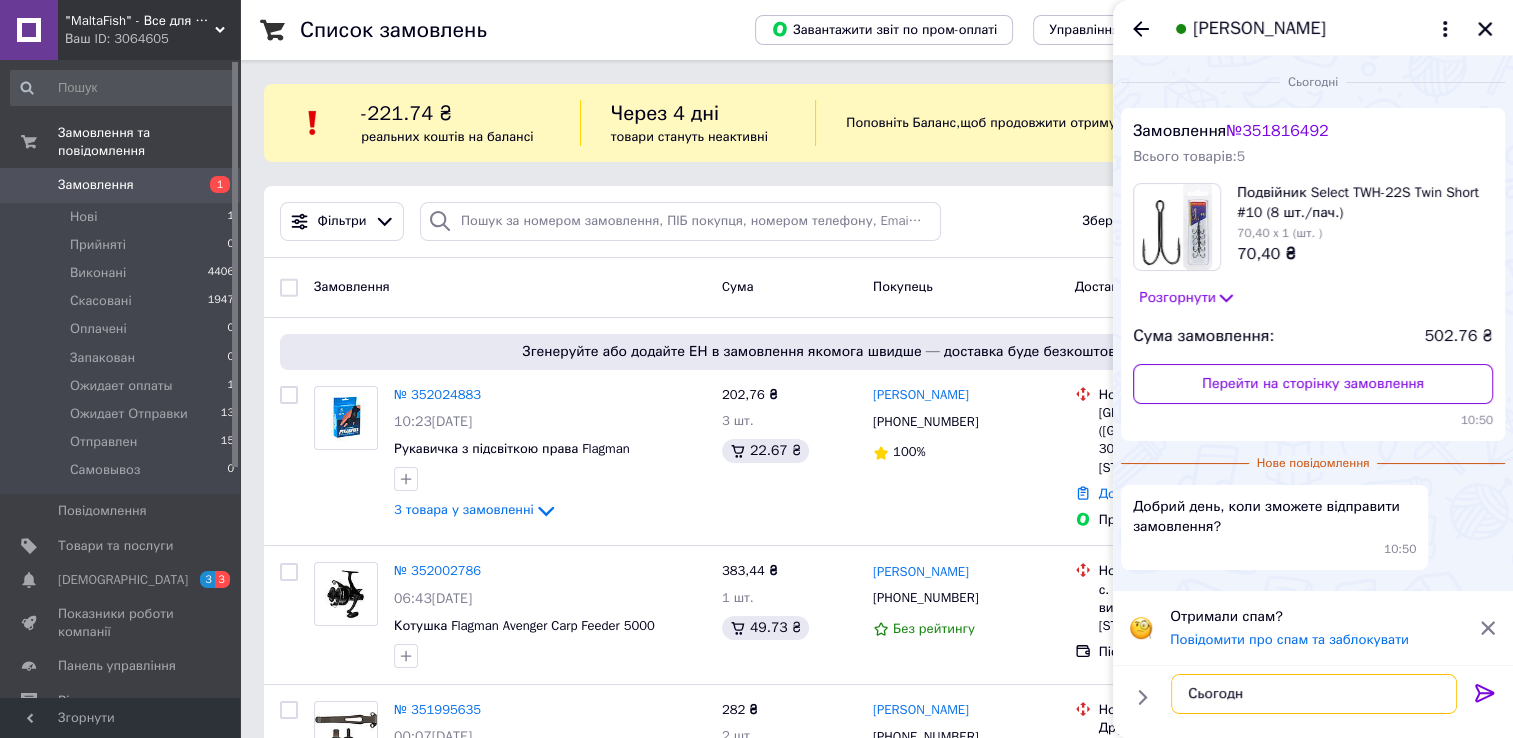 type on "Сьогодні" 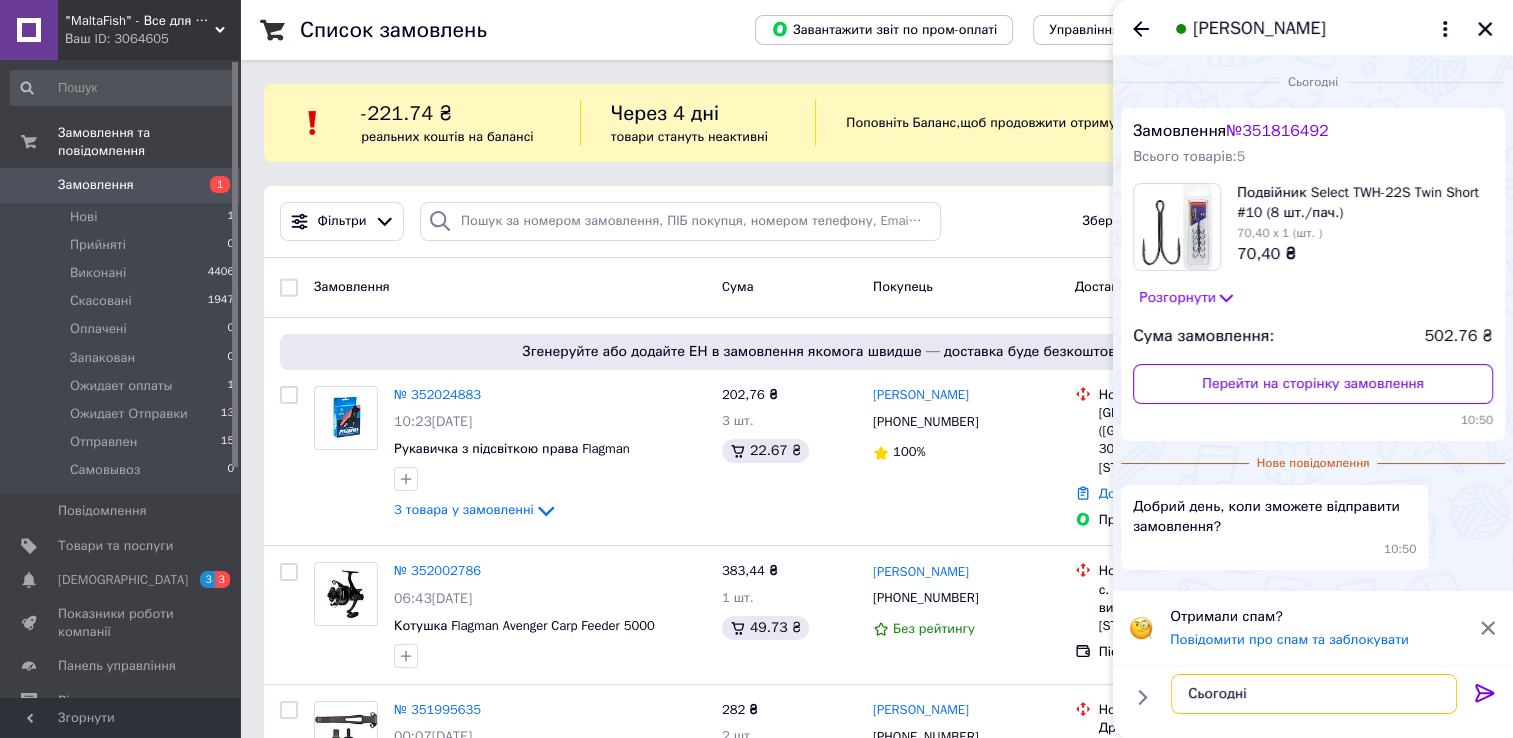 type 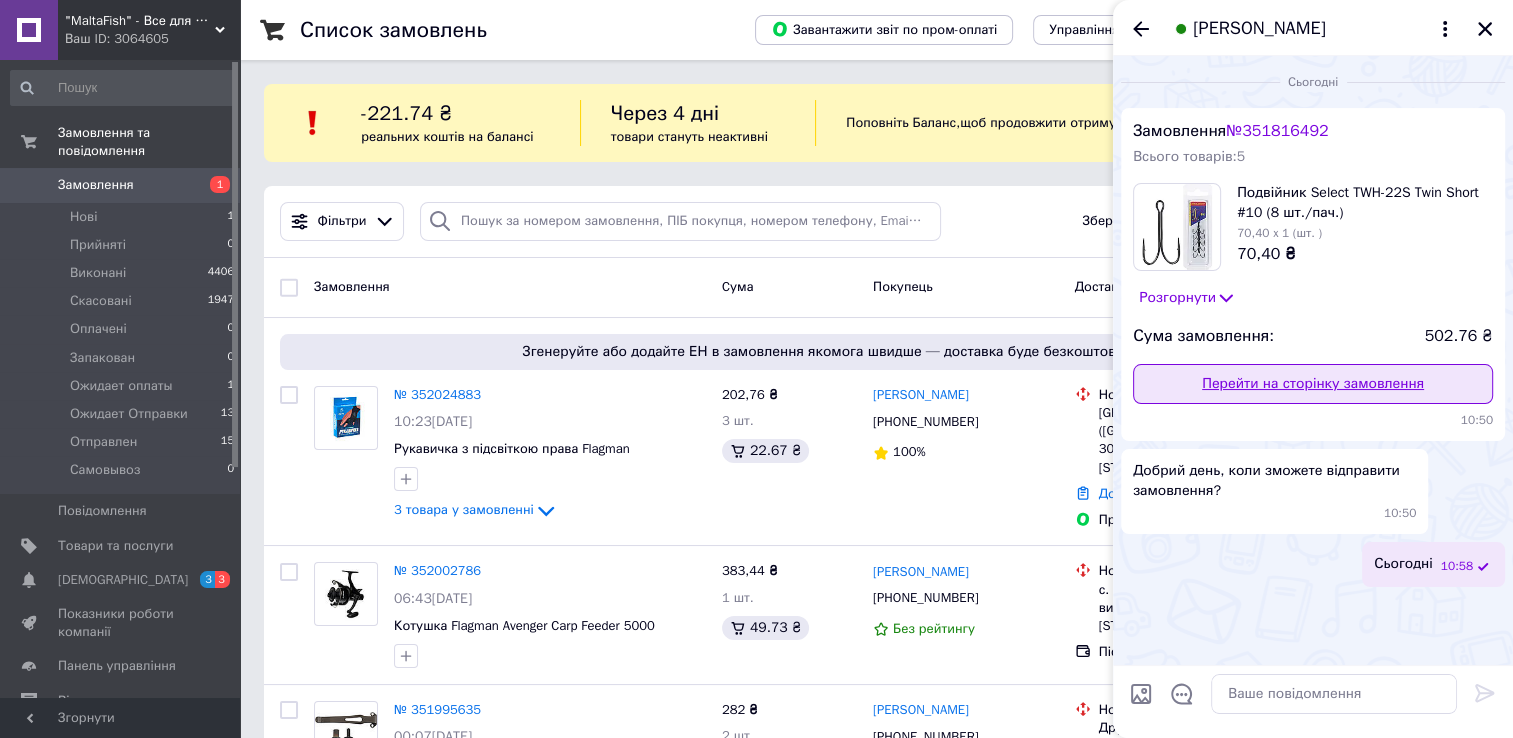 click on "Перейти на сторінку замовлення" at bounding box center (1313, 384) 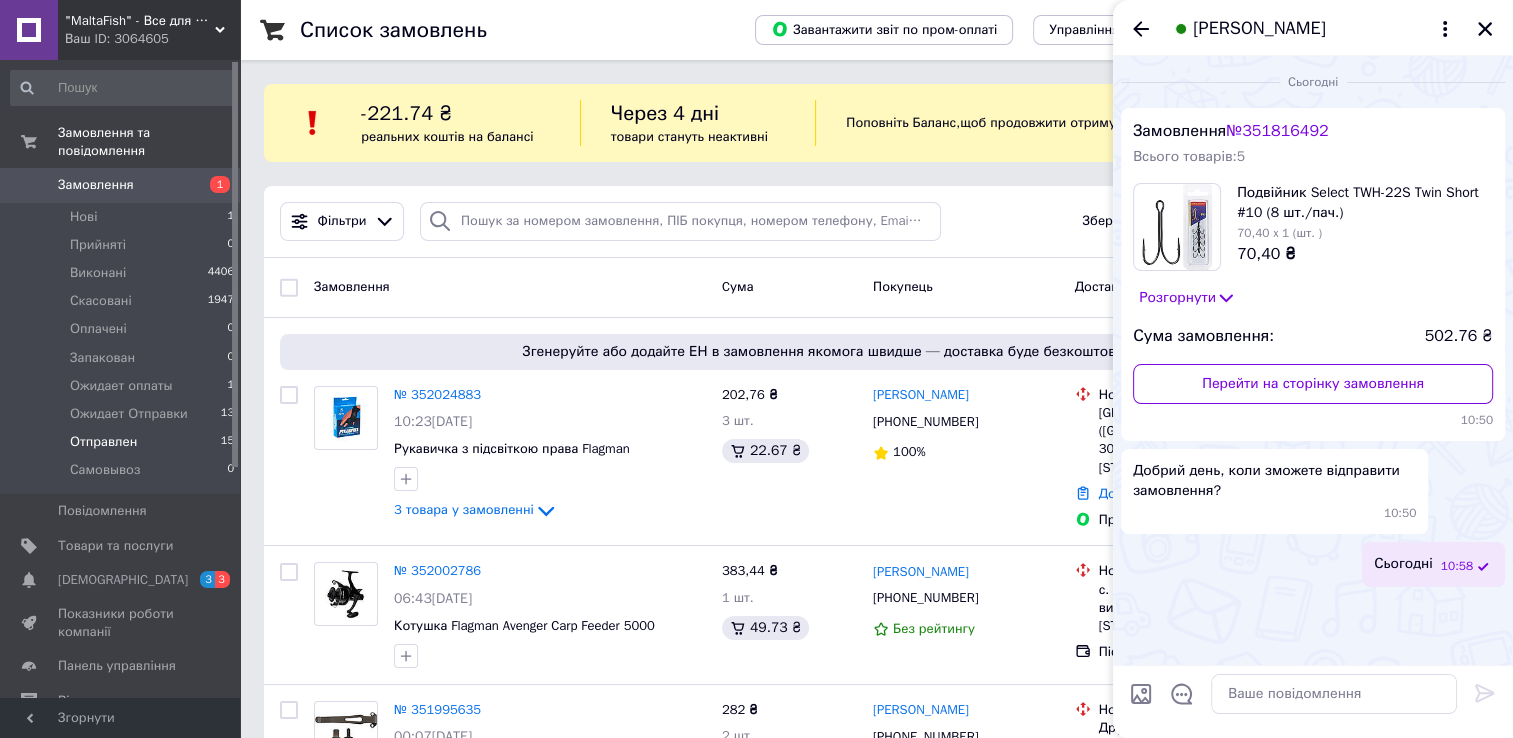 click on "Отправлен" at bounding box center (103, 442) 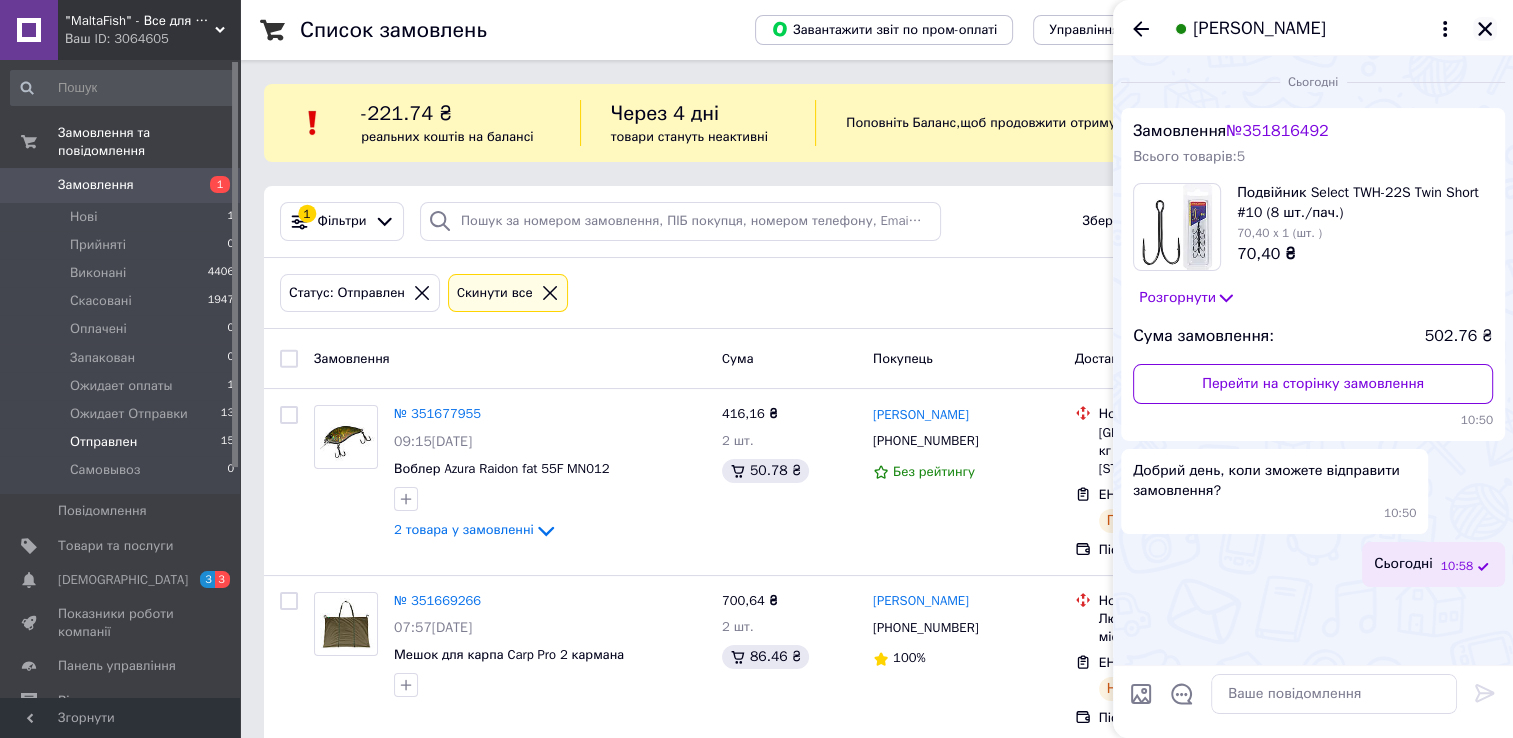 click 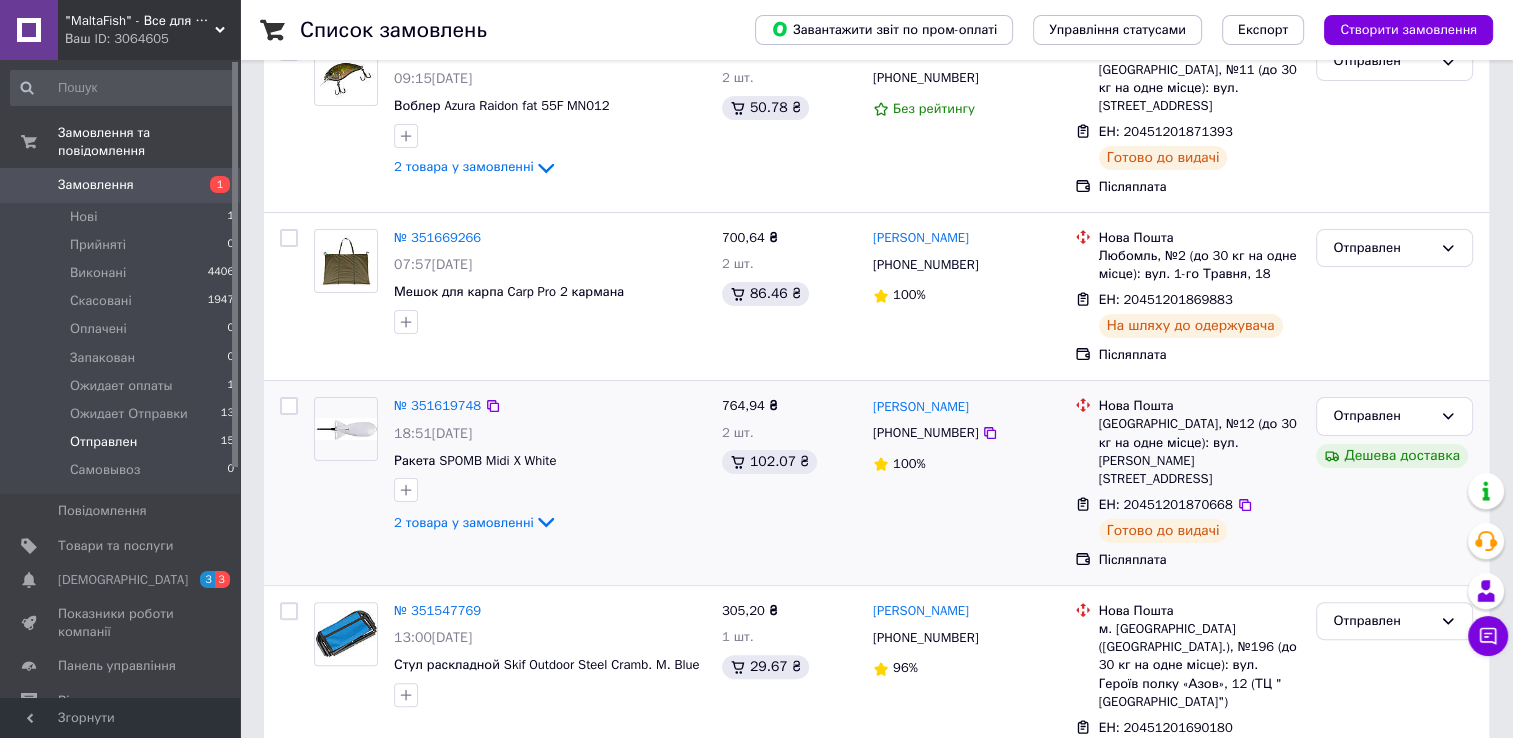 scroll, scrollTop: 0, scrollLeft: 0, axis: both 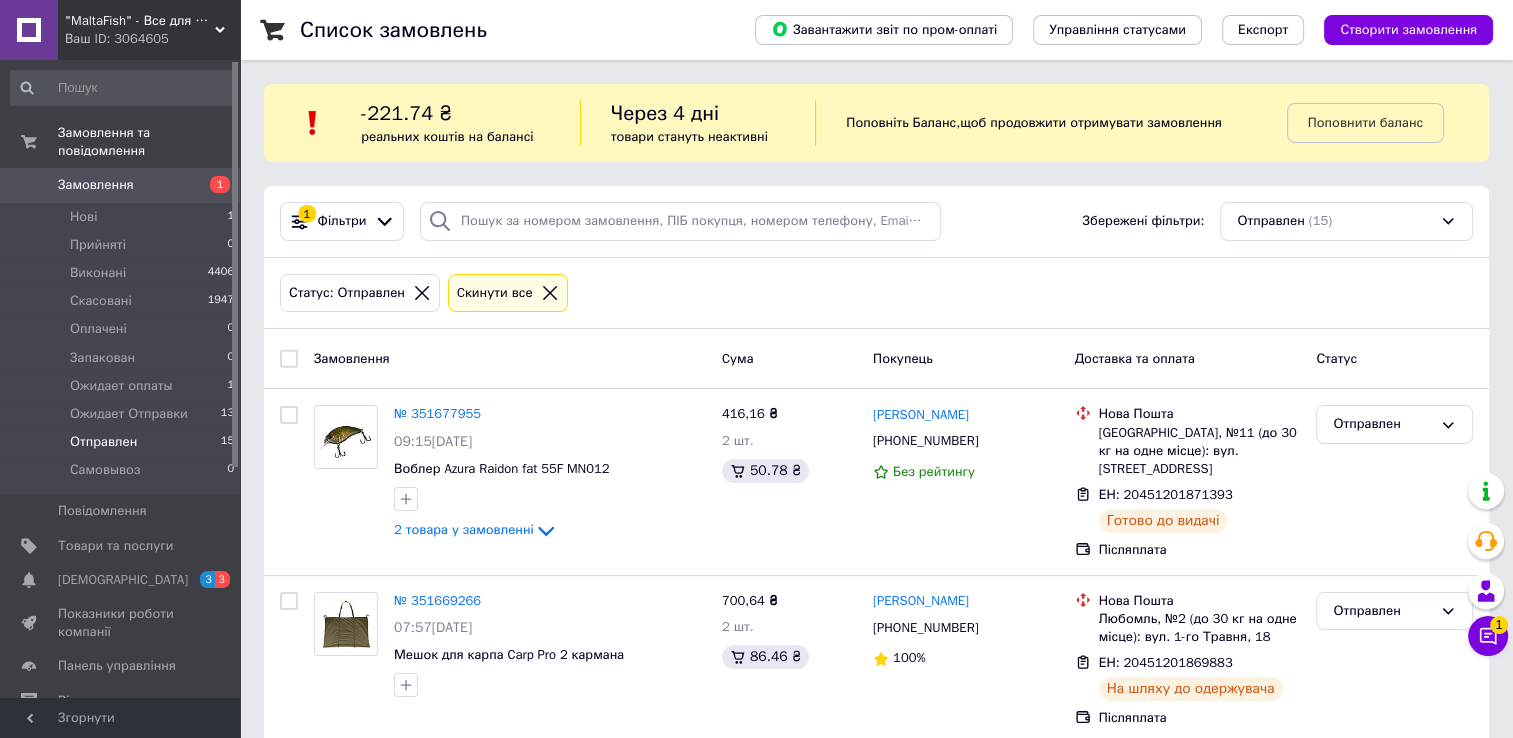 click on "Замовлення" at bounding box center (96, 185) 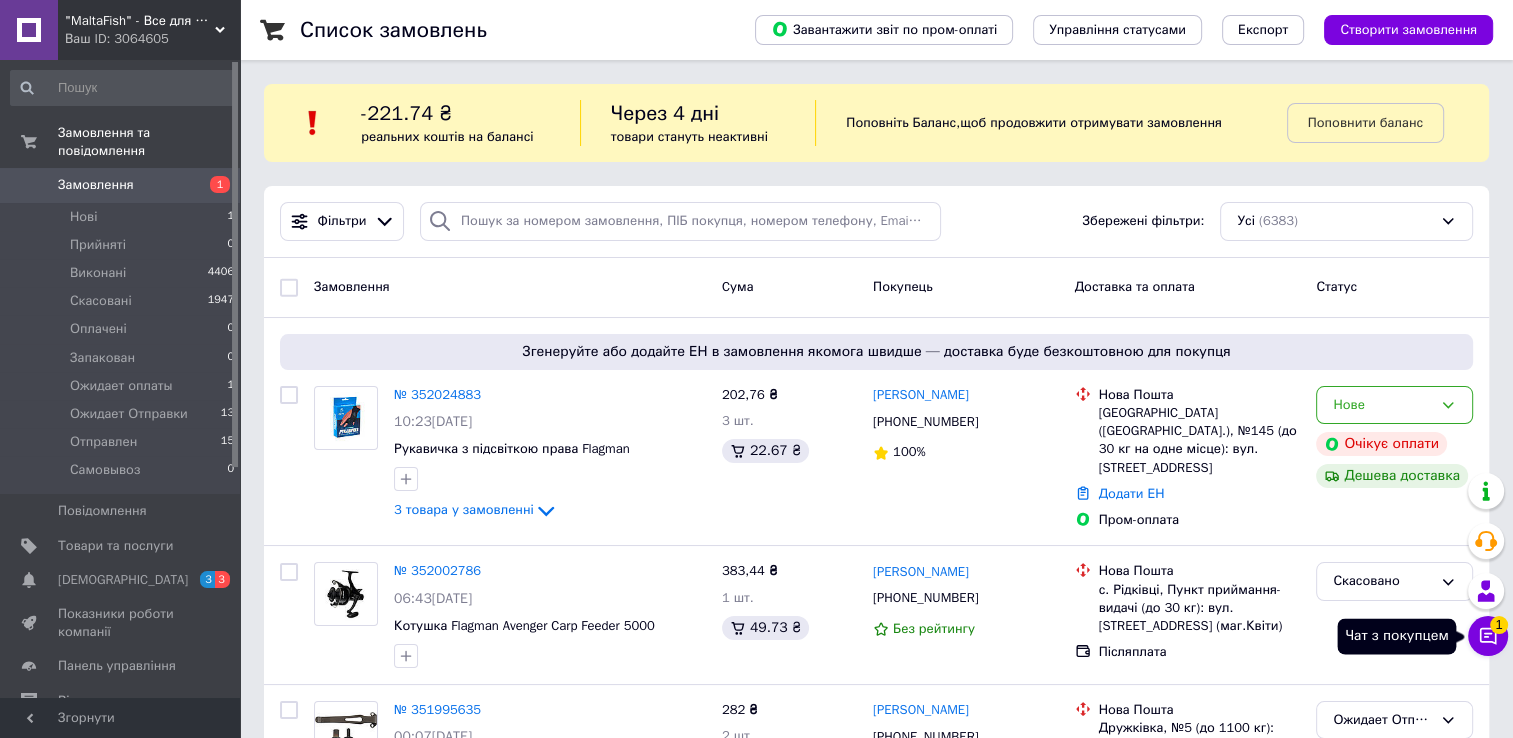 click on "Чат з покупцем 1" at bounding box center (1488, 636) 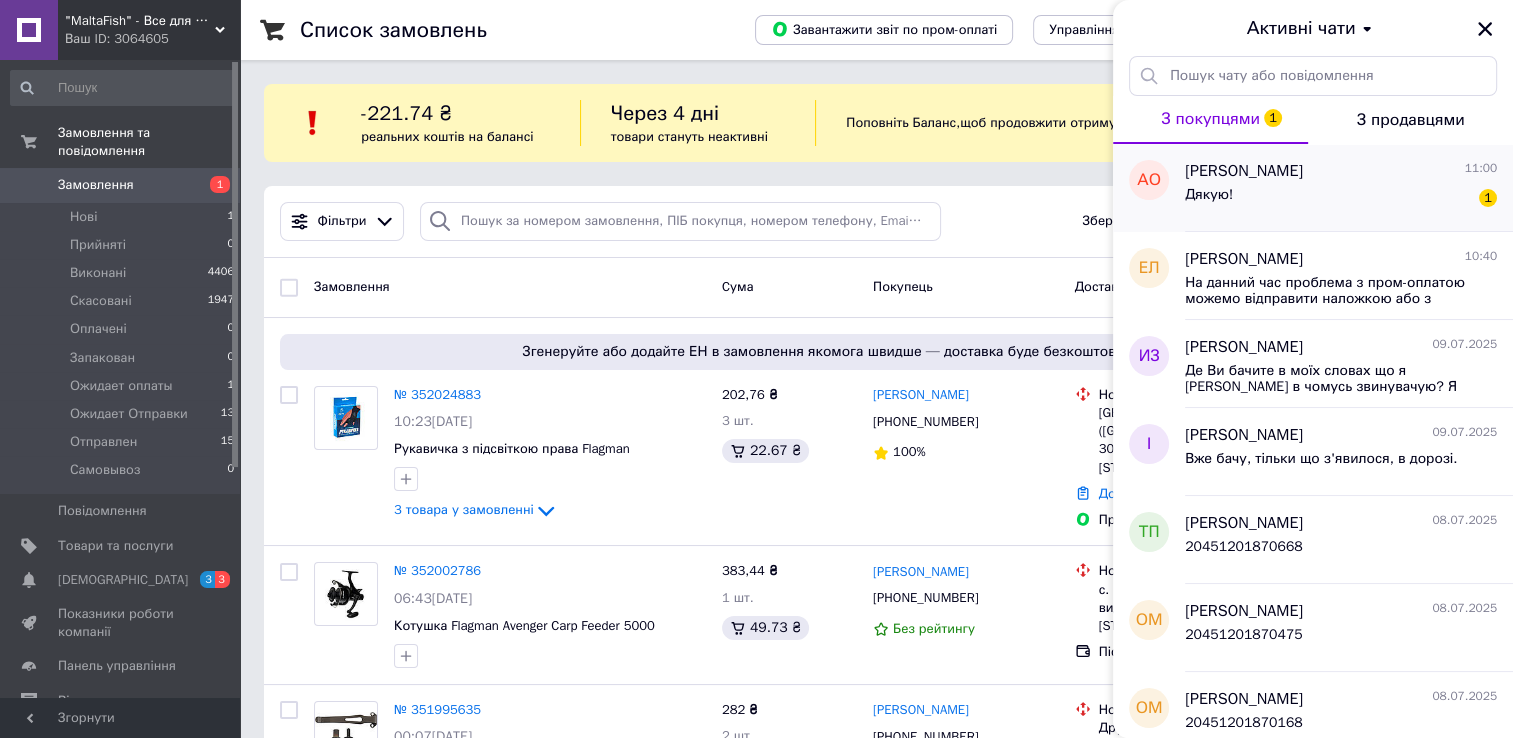 click on "Дякую! 1" at bounding box center [1341, 199] 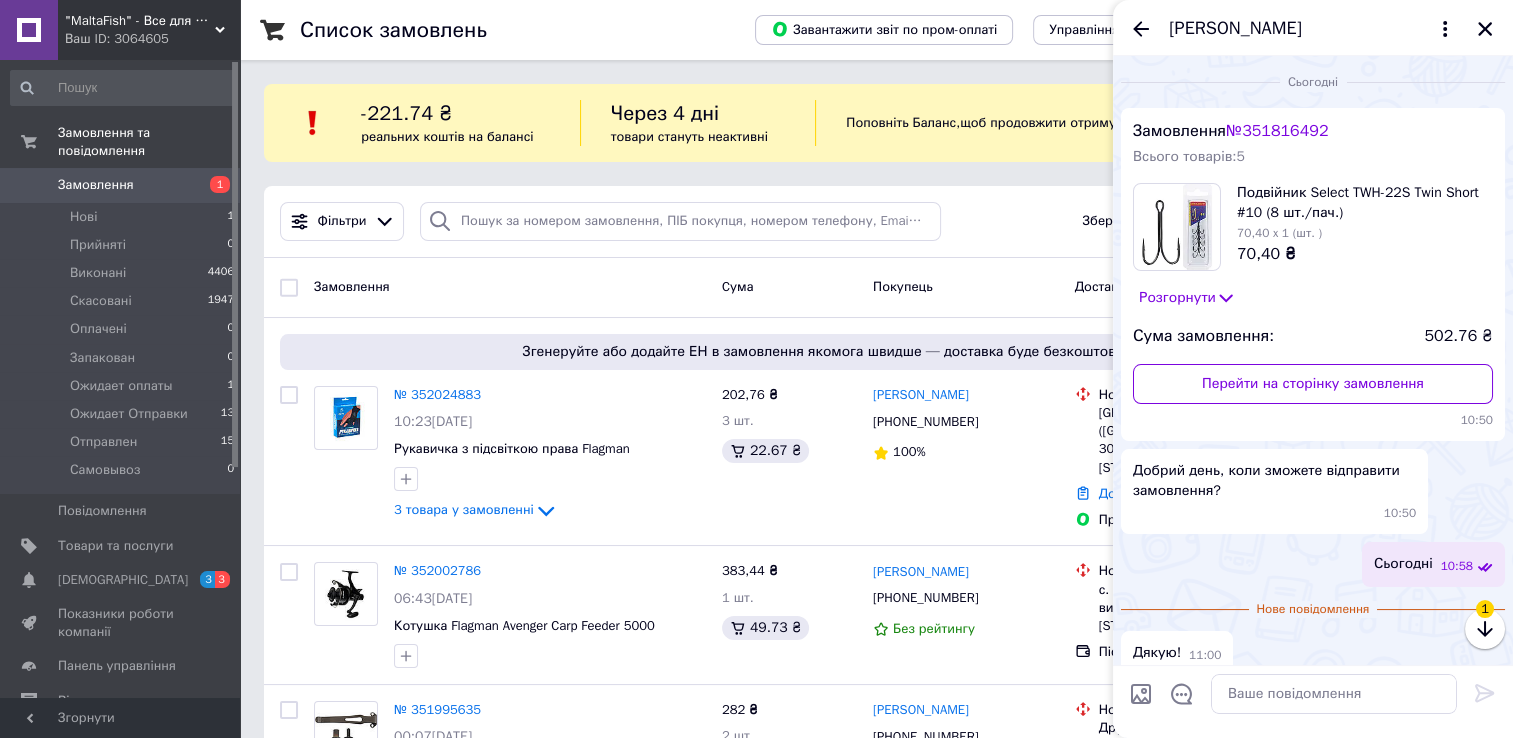 scroll, scrollTop: 19, scrollLeft: 0, axis: vertical 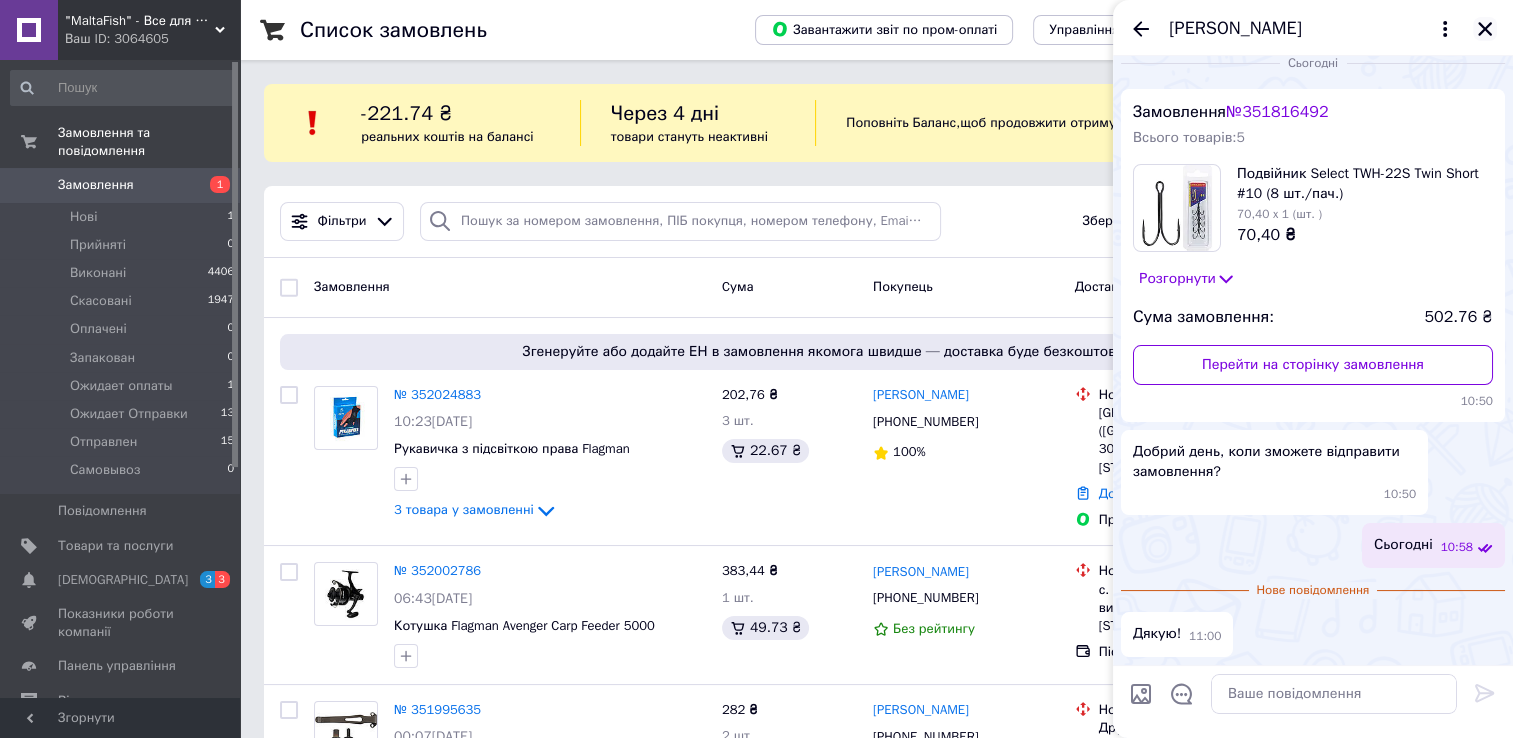 click 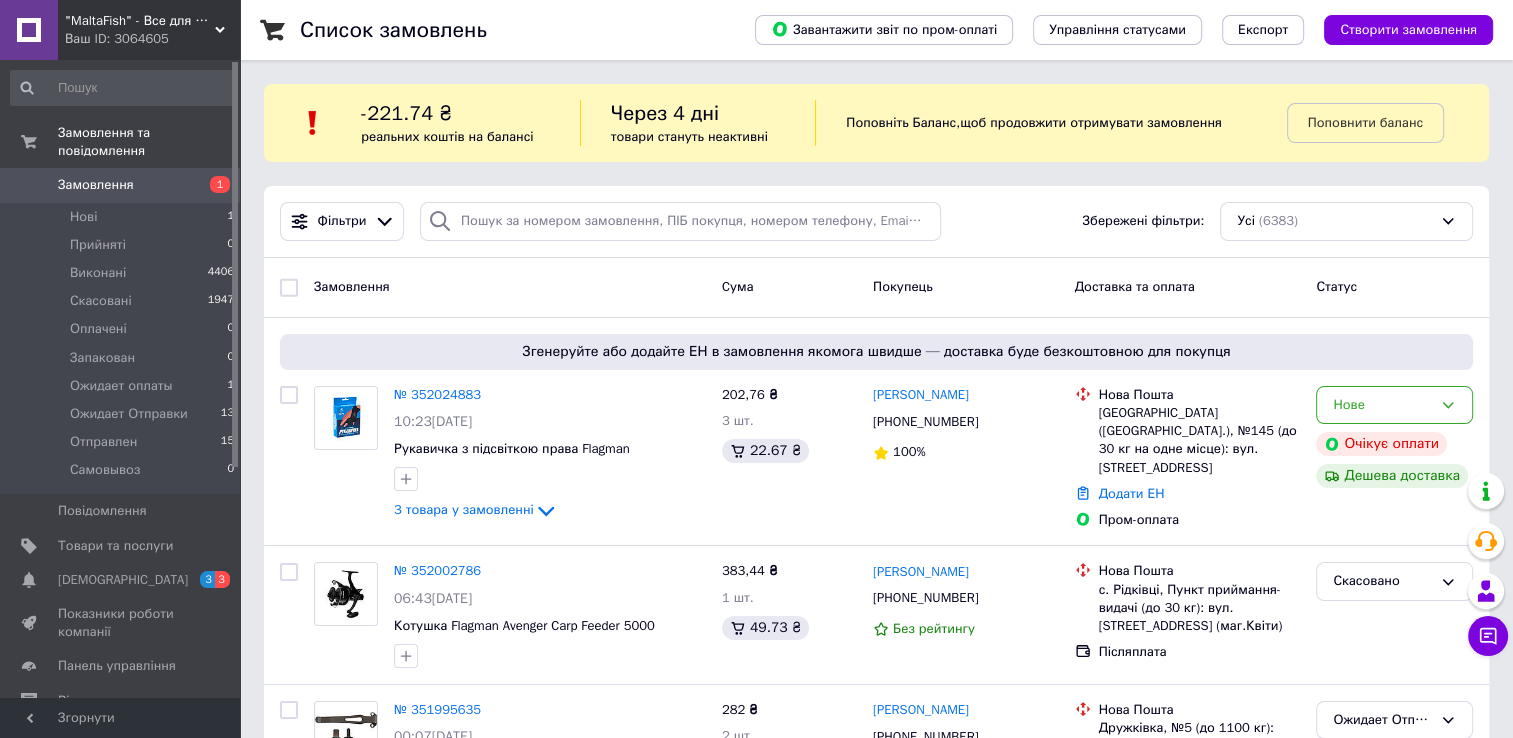 drag, startPoint x: 154, startPoint y: 165, endPoint x: 169, endPoint y: 170, distance: 15.811388 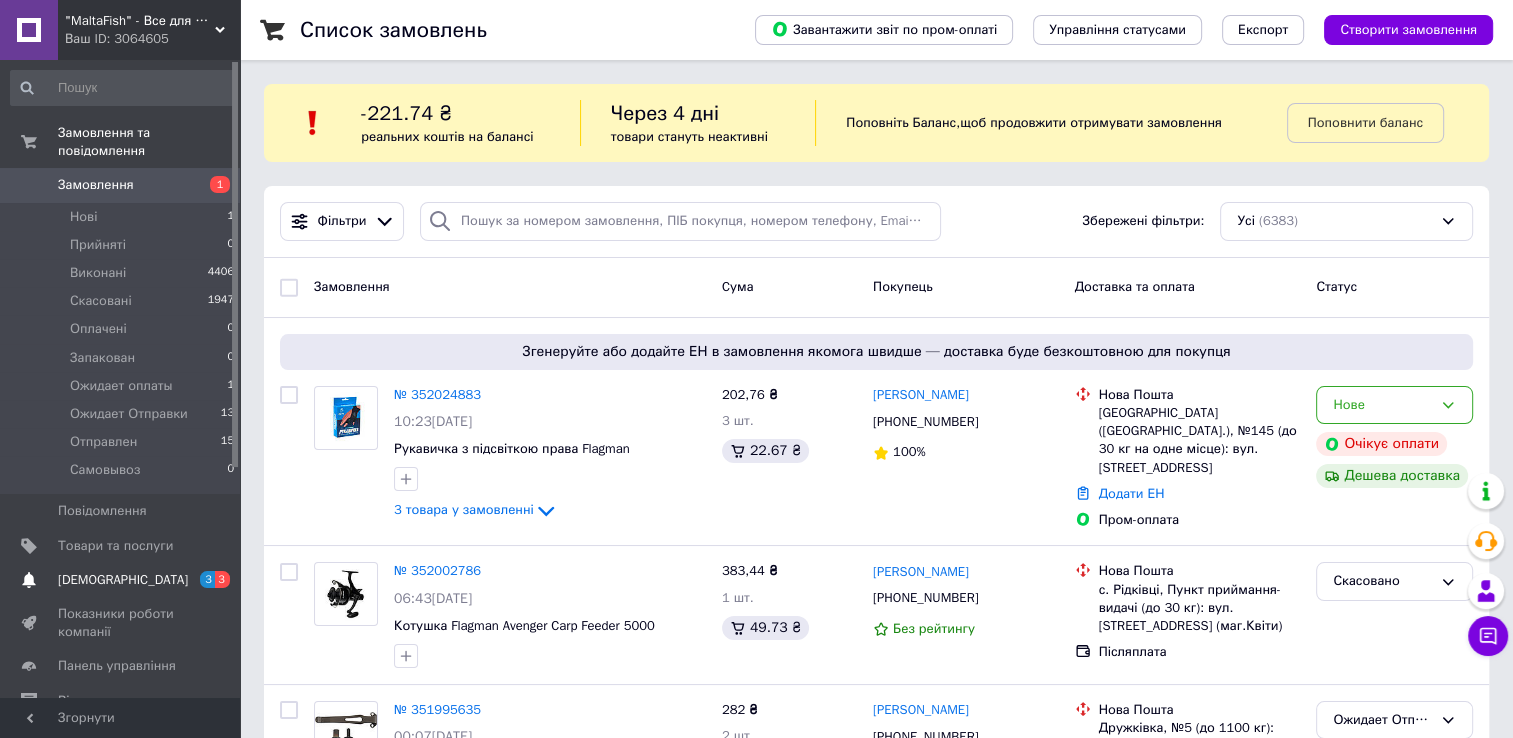 click on "[DEMOGRAPHIC_DATA]" at bounding box center [123, 580] 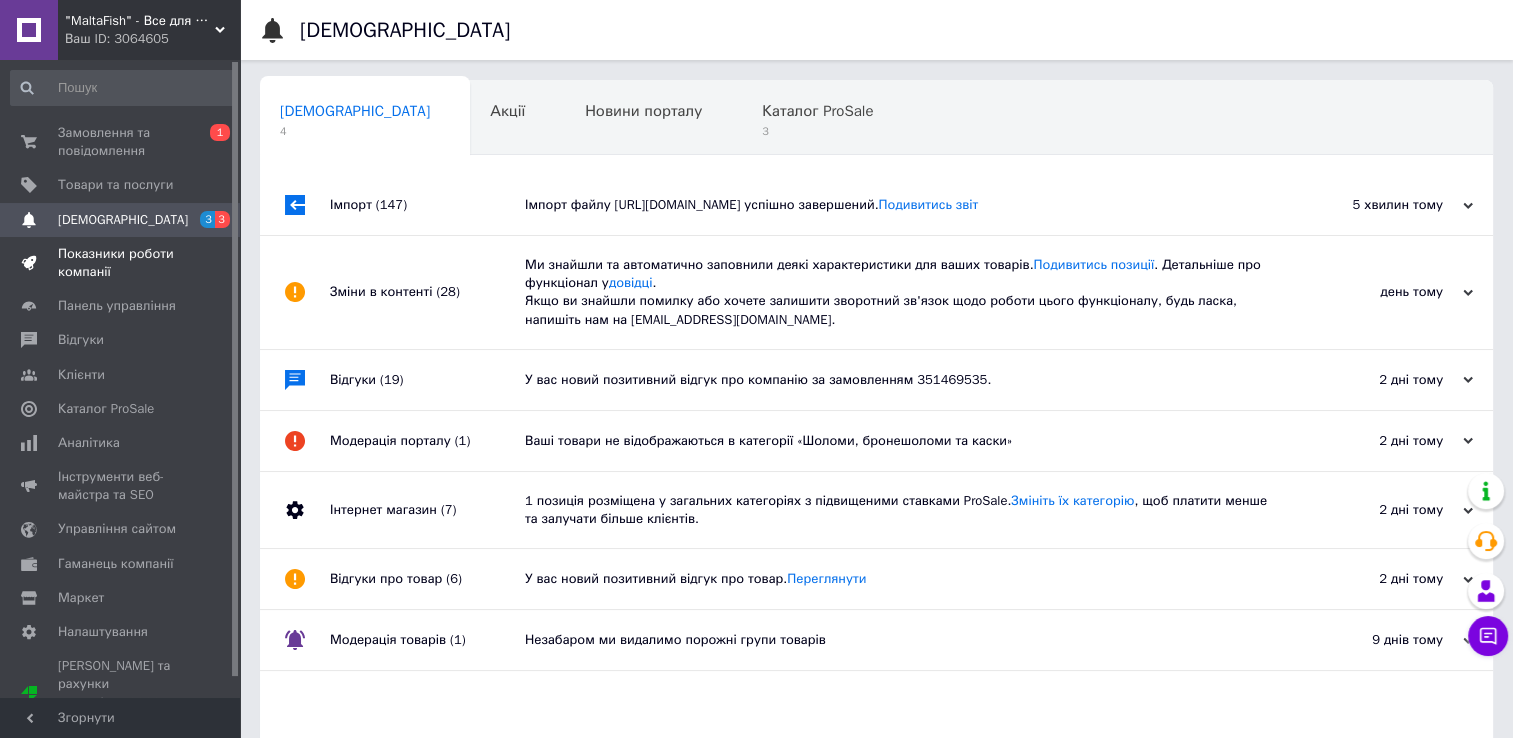 click on "Показники роботи компанії" at bounding box center [121, 263] 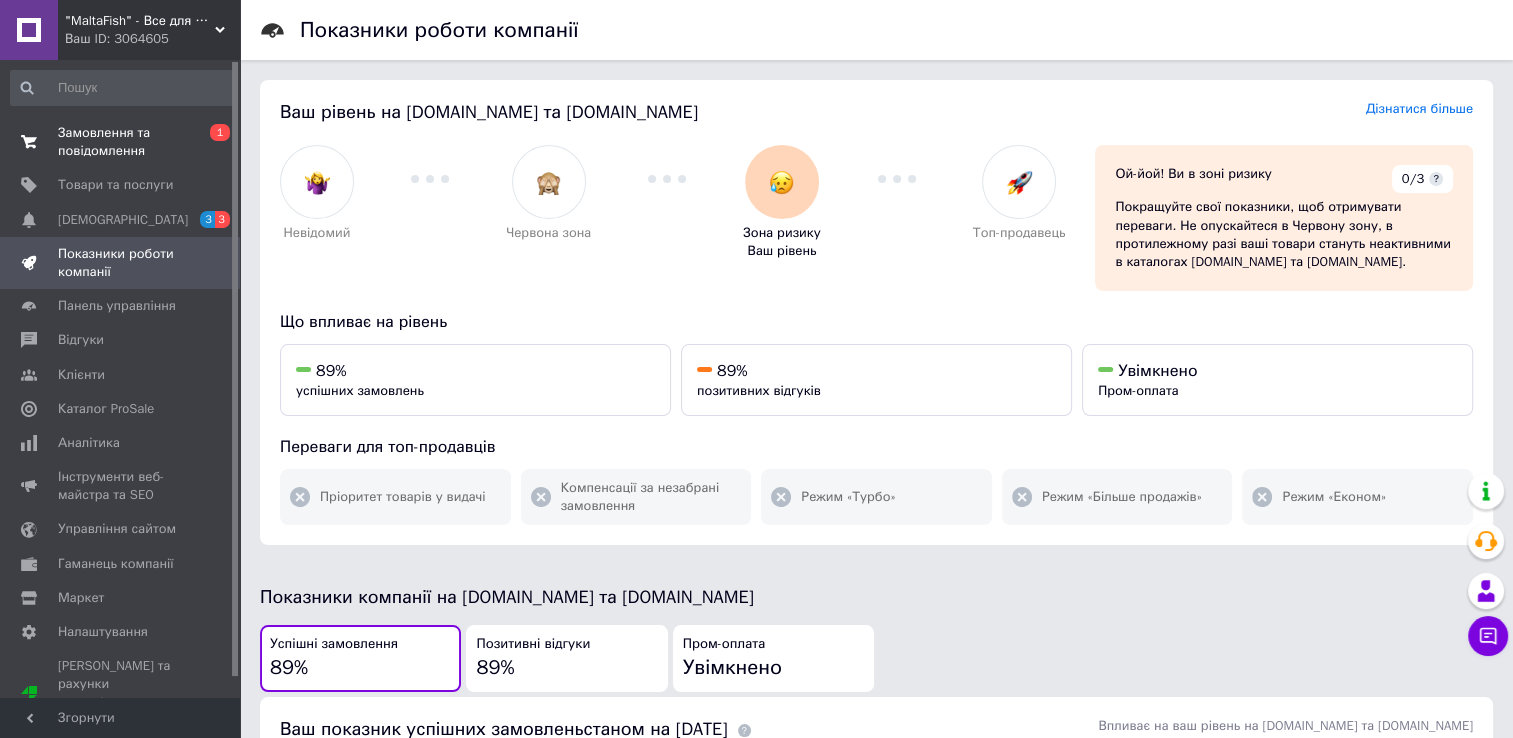 click on "Замовлення та повідомлення" at bounding box center [121, 142] 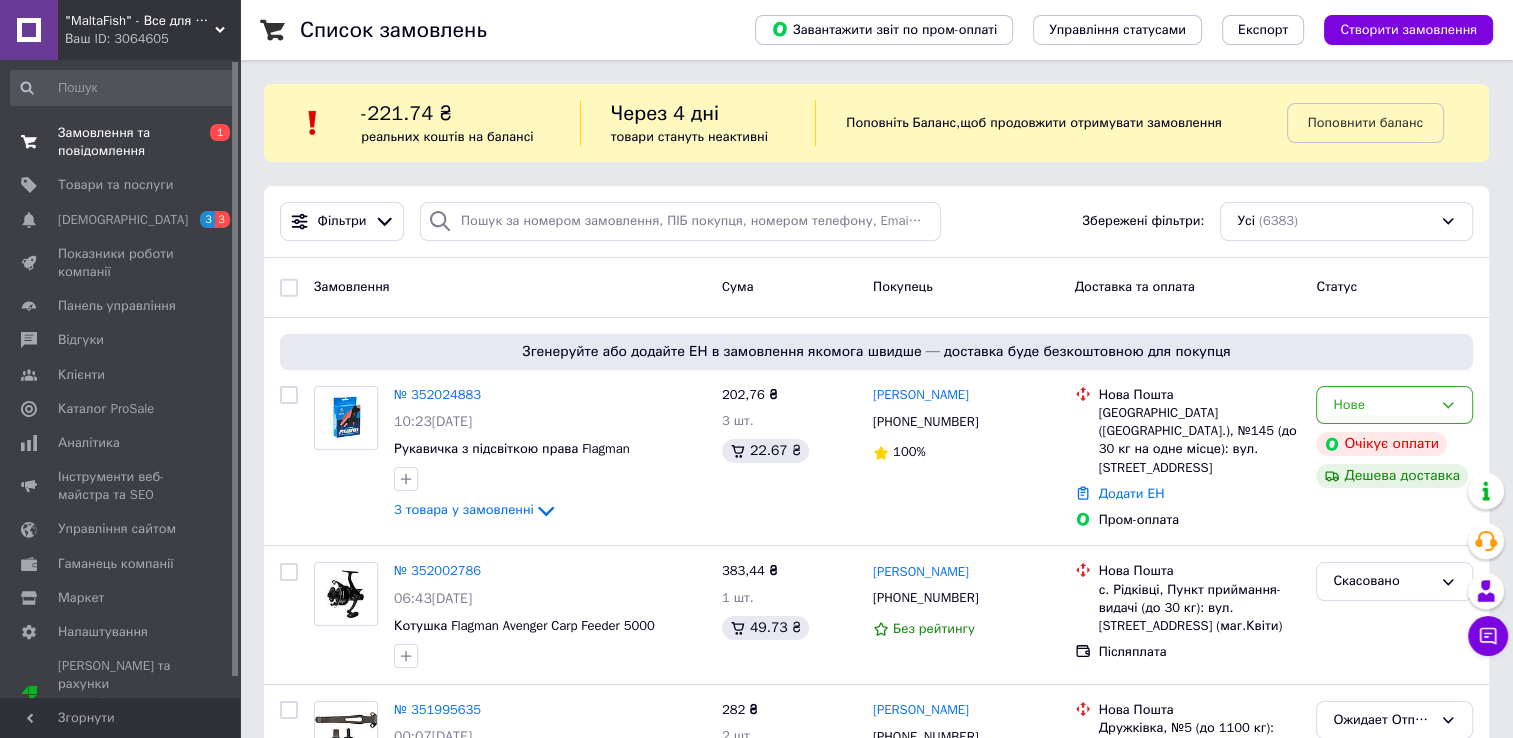 click on "Замовлення та повідомлення" at bounding box center [121, 142] 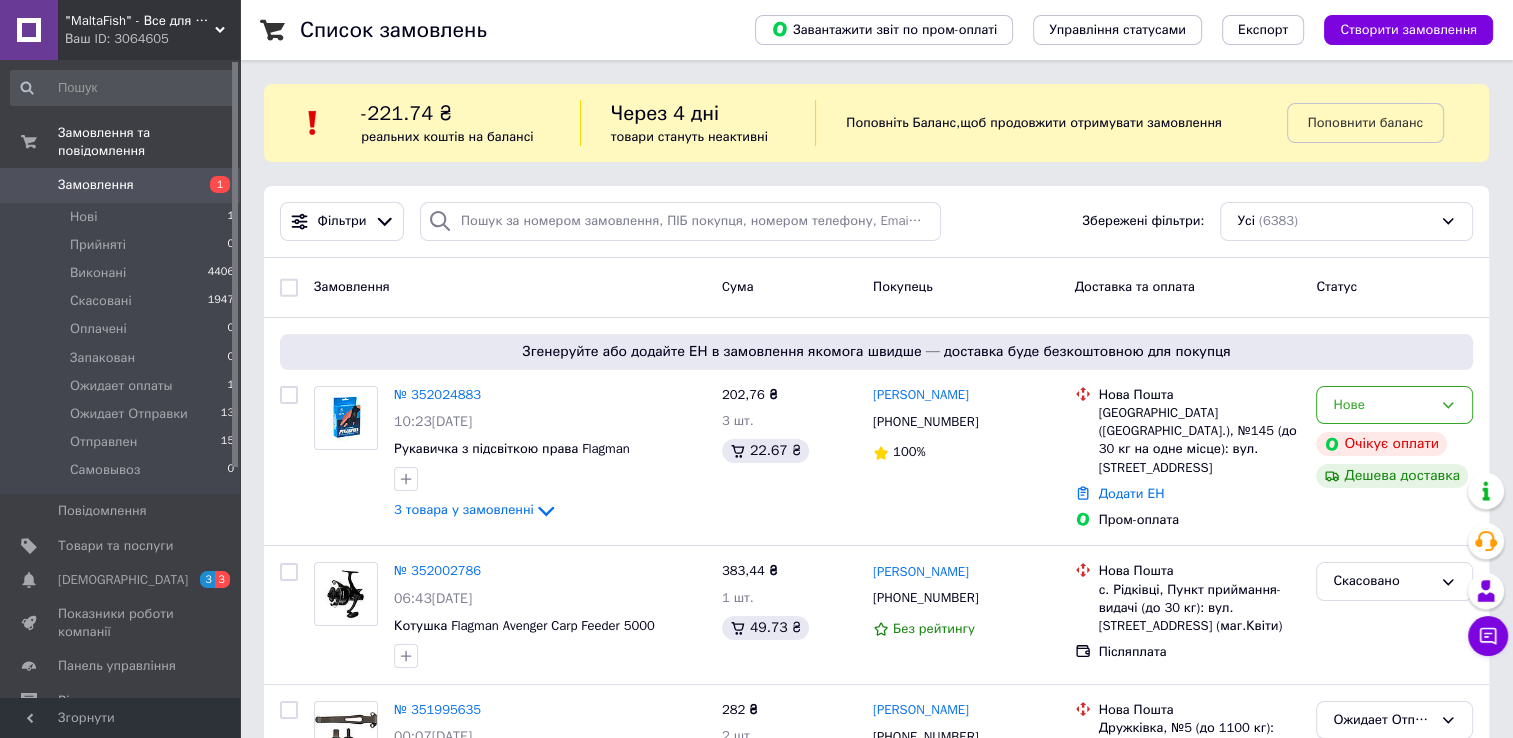 click on "Замовлення" at bounding box center (96, 185) 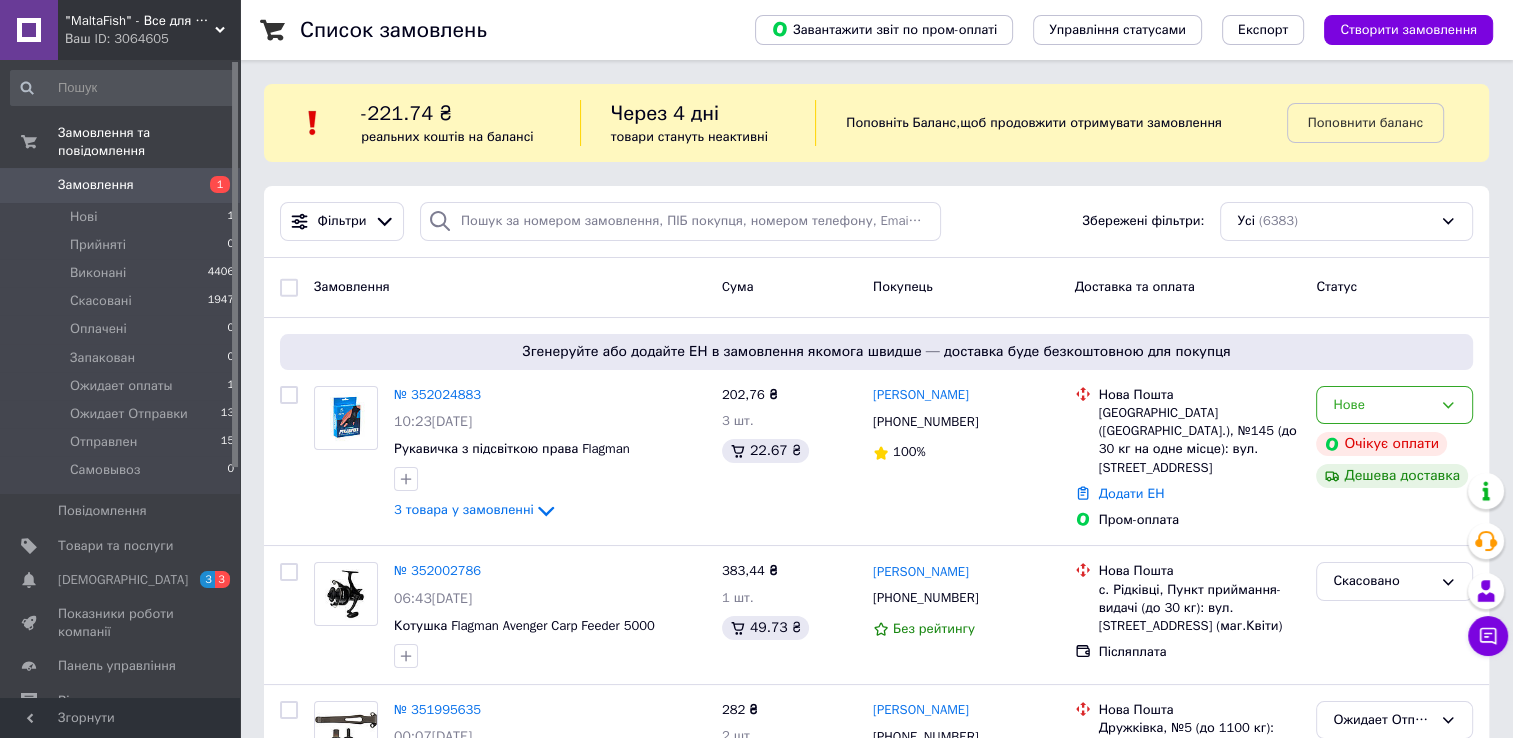 click on "Замовлення" at bounding box center (96, 185) 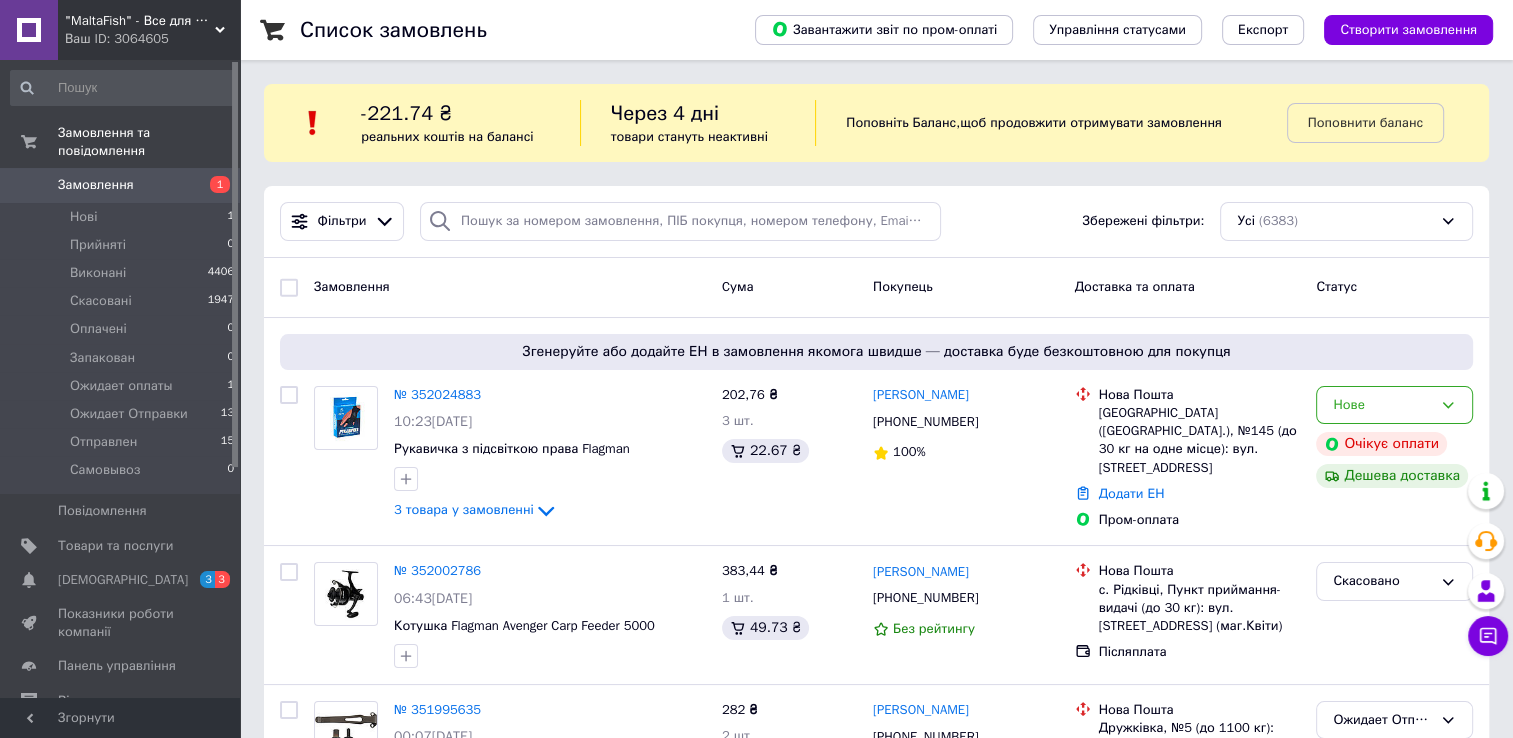 click on "Замовлення" at bounding box center (121, 185) 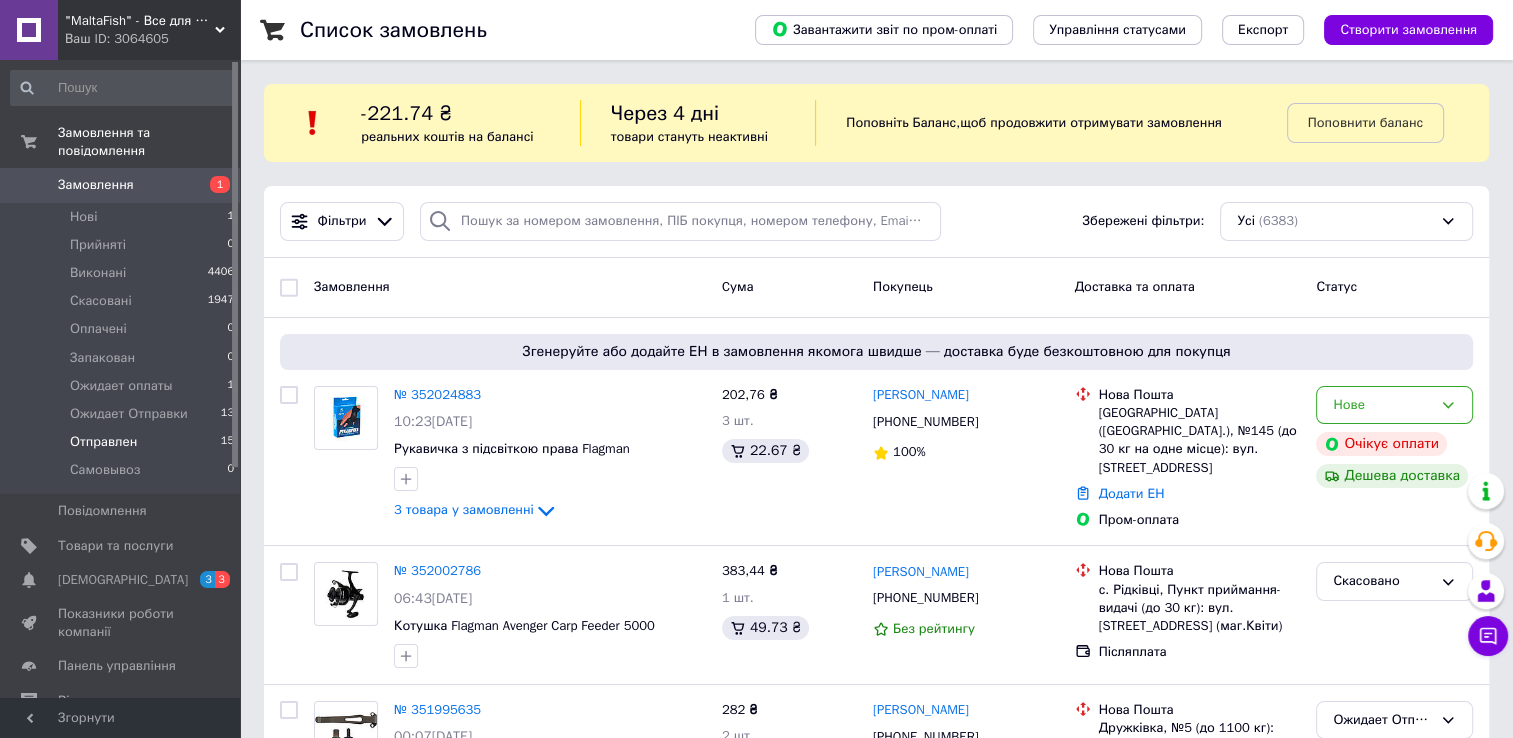 click on "Отправлен 15" at bounding box center (123, 442) 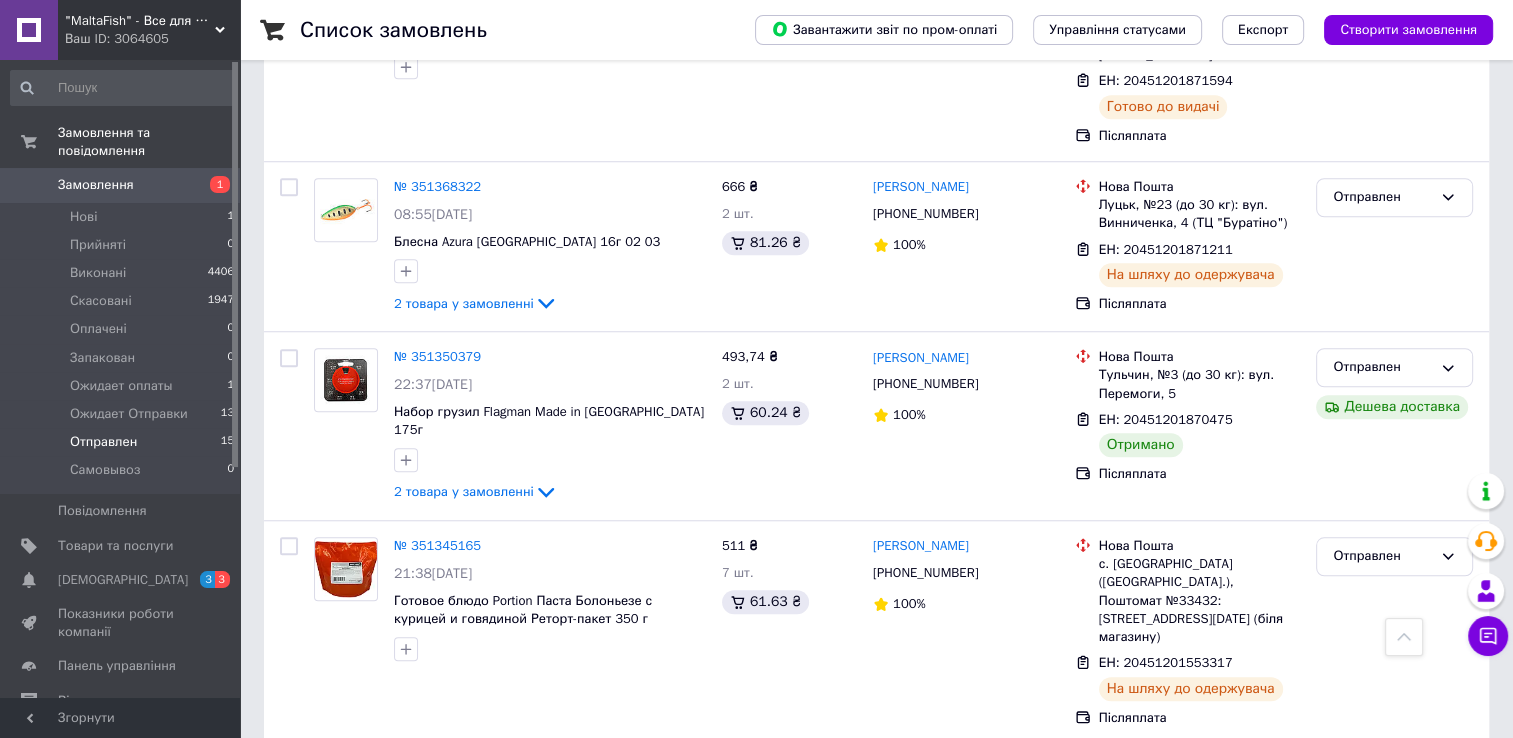 scroll, scrollTop: 1700, scrollLeft: 0, axis: vertical 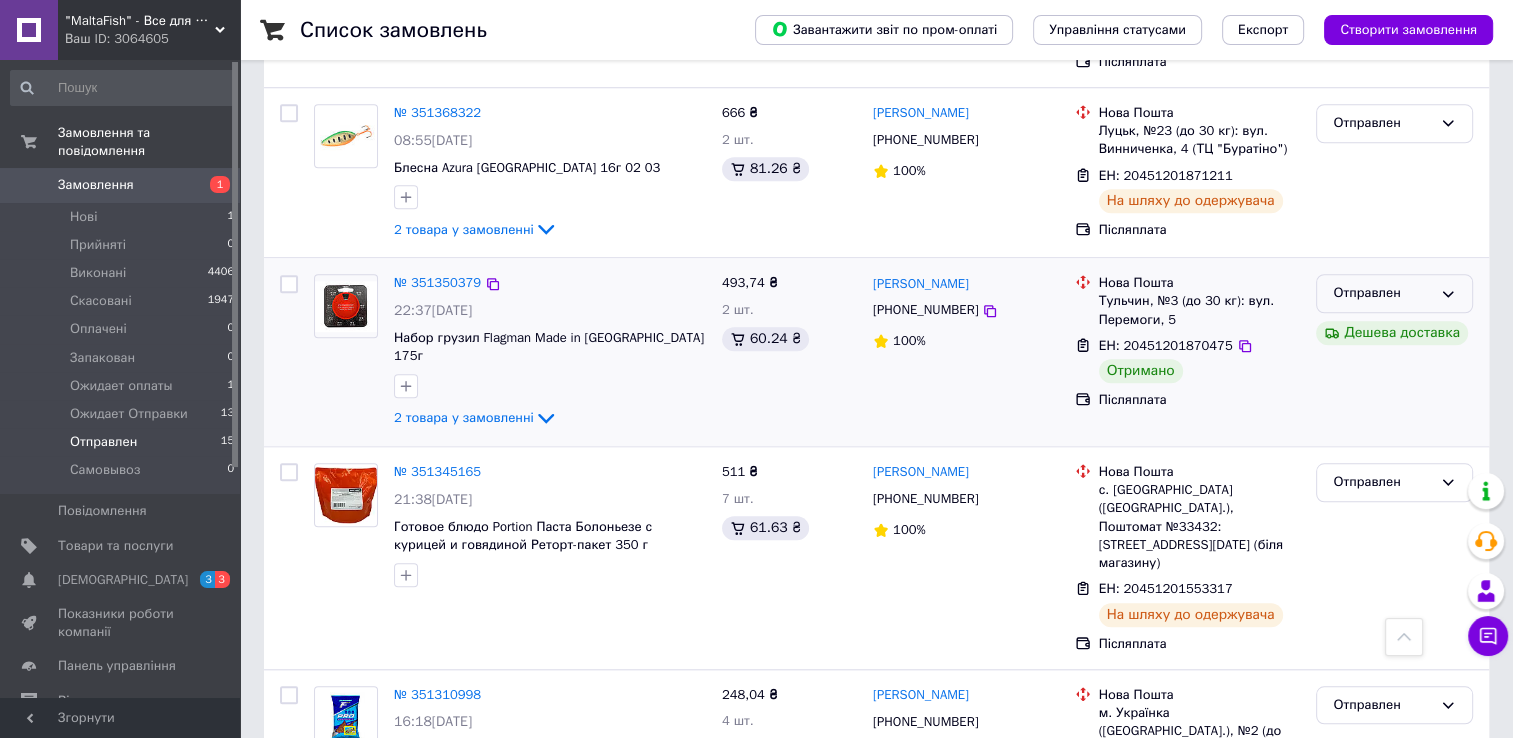 click 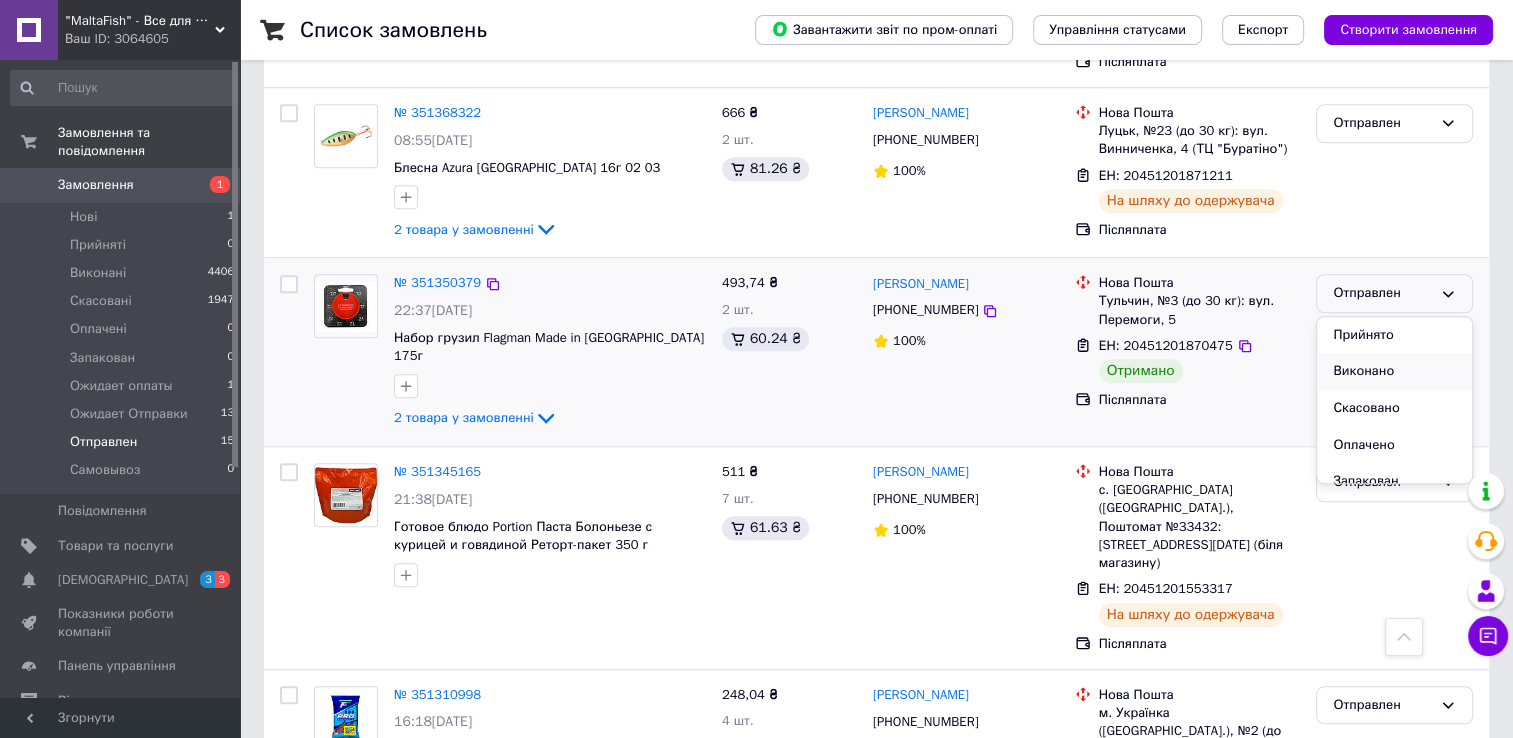click on "Виконано" at bounding box center (1394, 371) 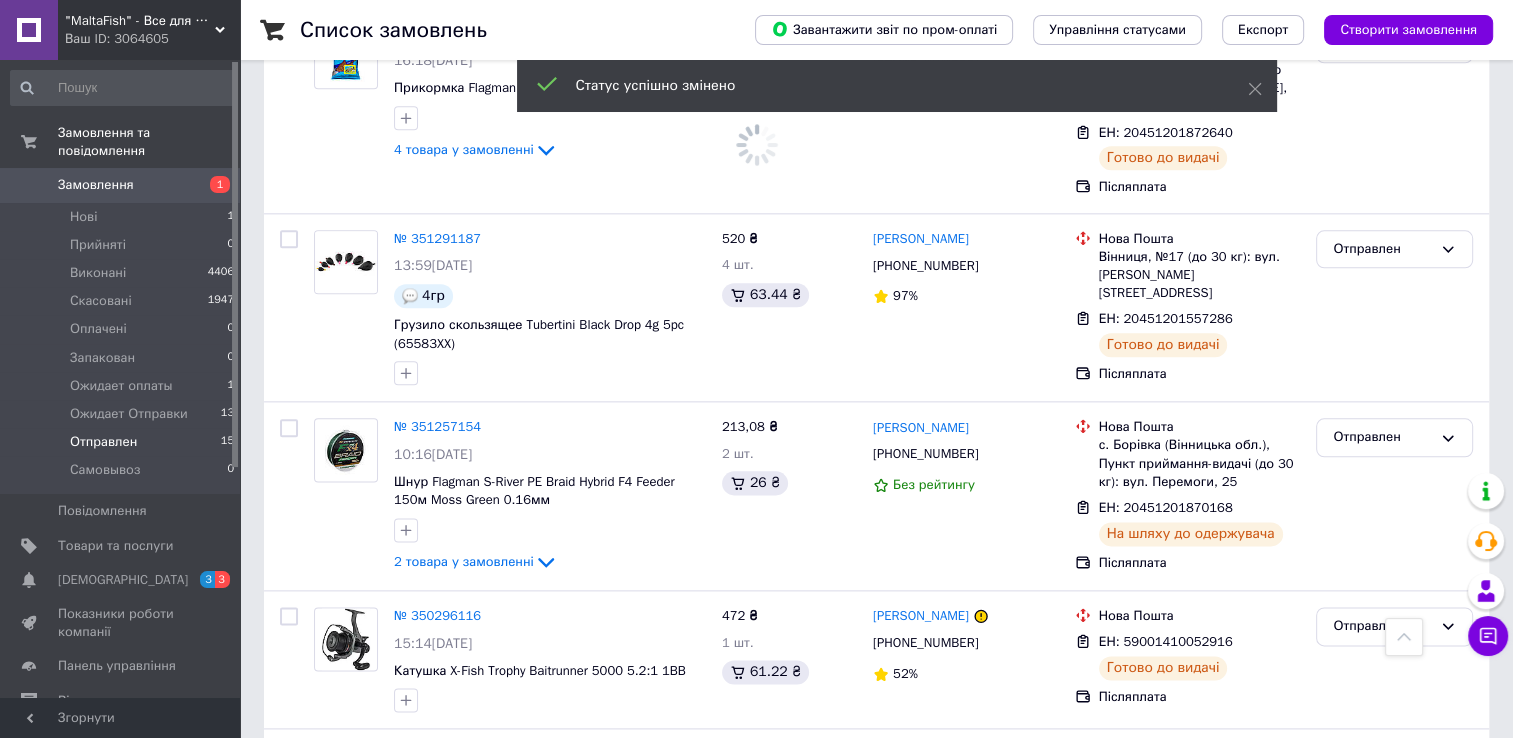 scroll, scrollTop: 2363, scrollLeft: 0, axis: vertical 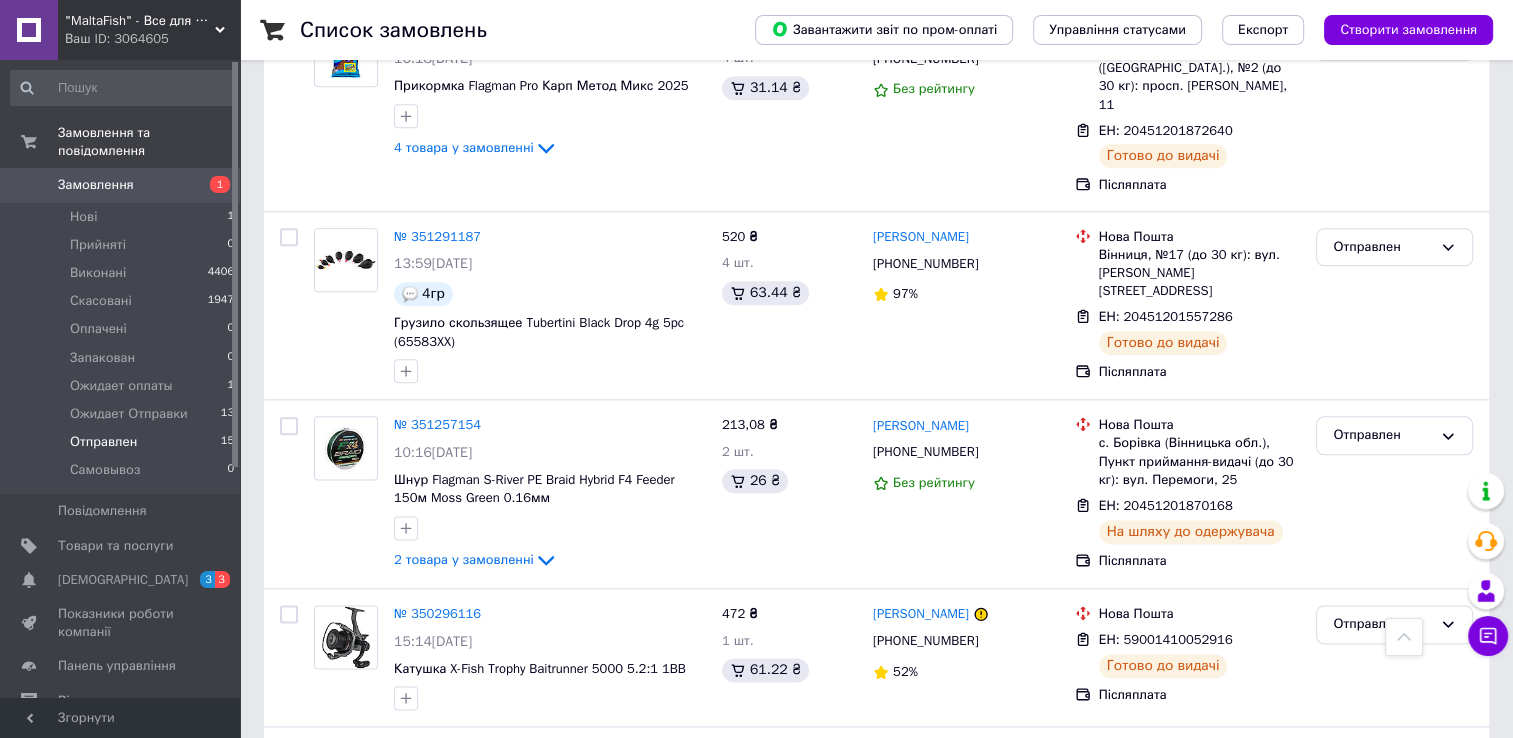 click on "Замовлення" at bounding box center (96, 185) 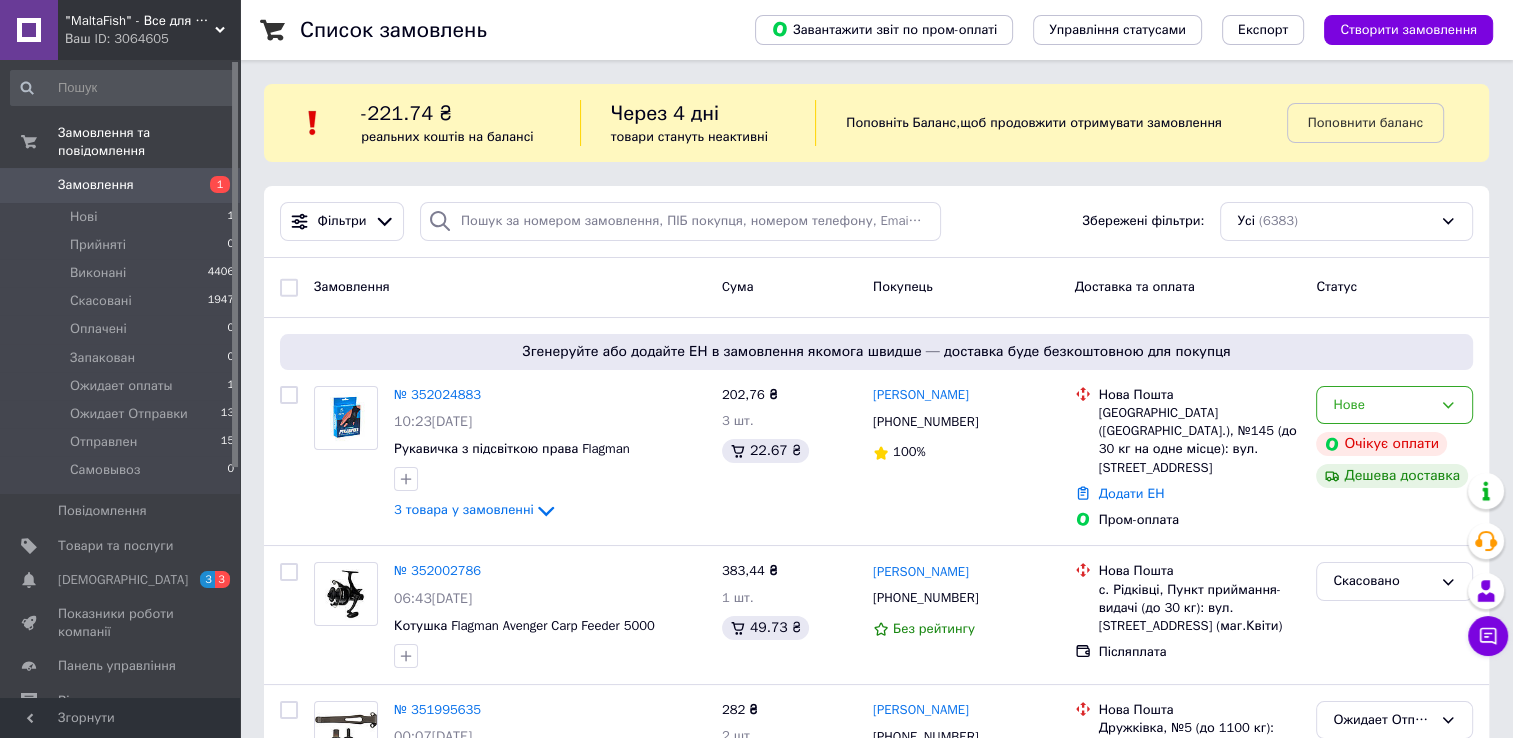click on "Замовлення" at bounding box center [96, 185] 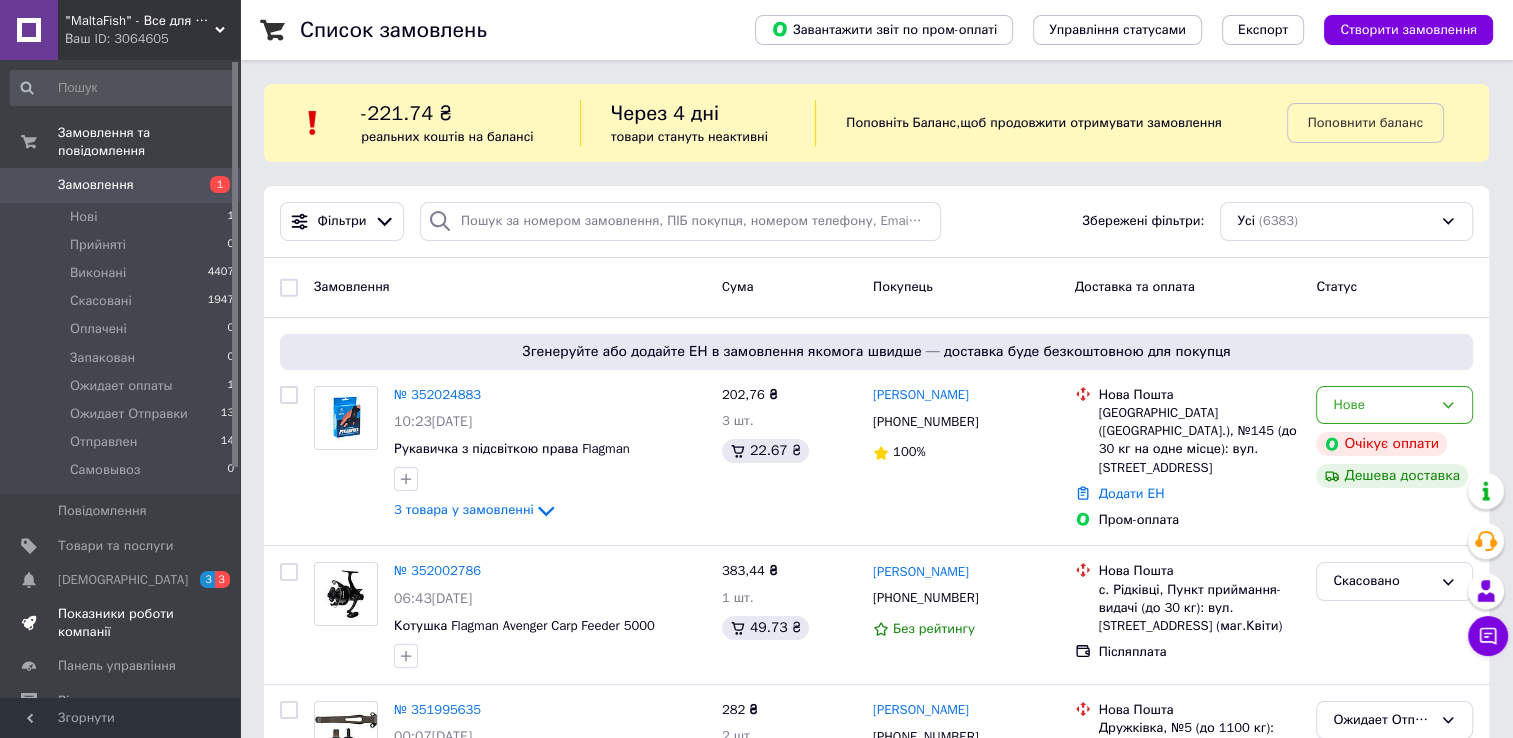 click on "Показники роботи компанії" at bounding box center [121, 623] 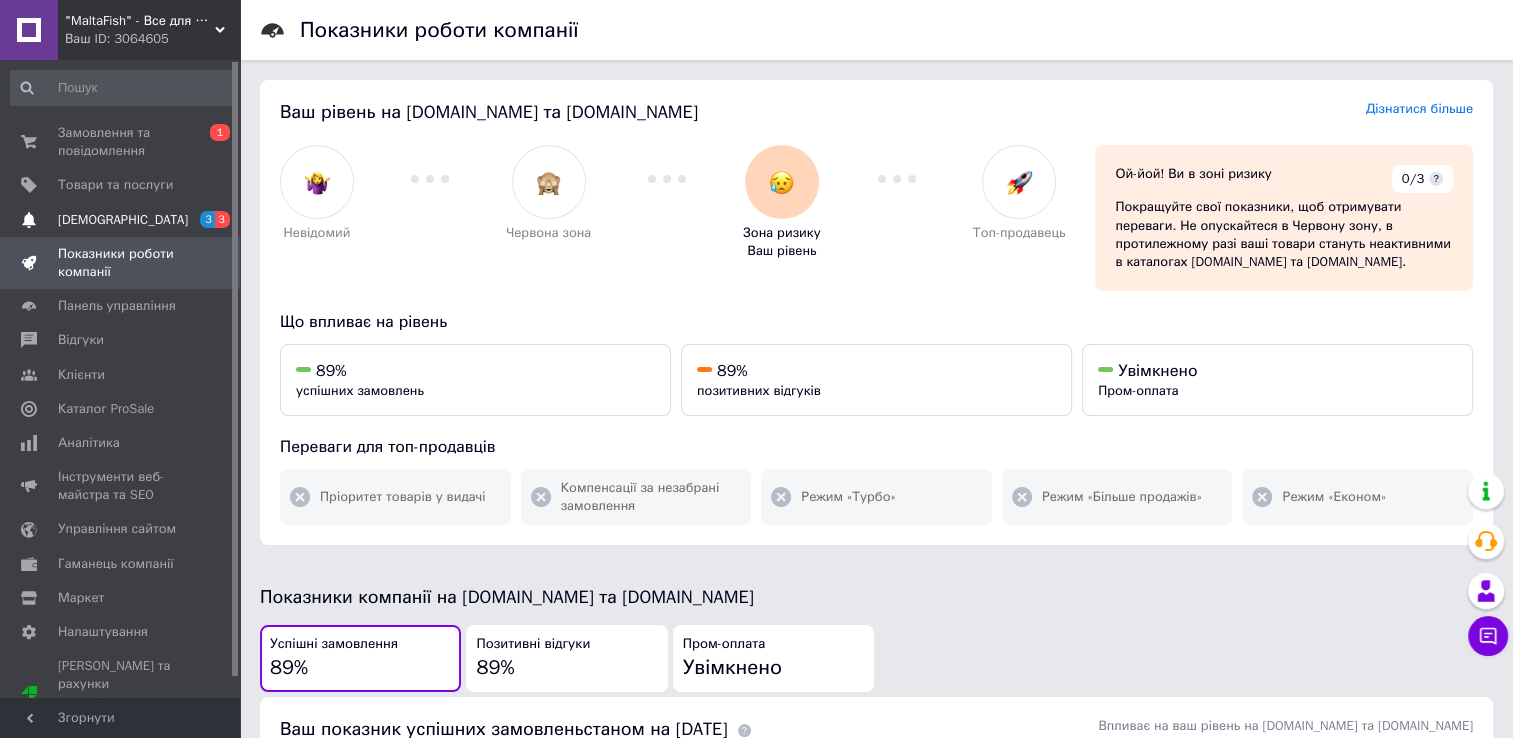 click on "[DEMOGRAPHIC_DATA]" at bounding box center [121, 220] 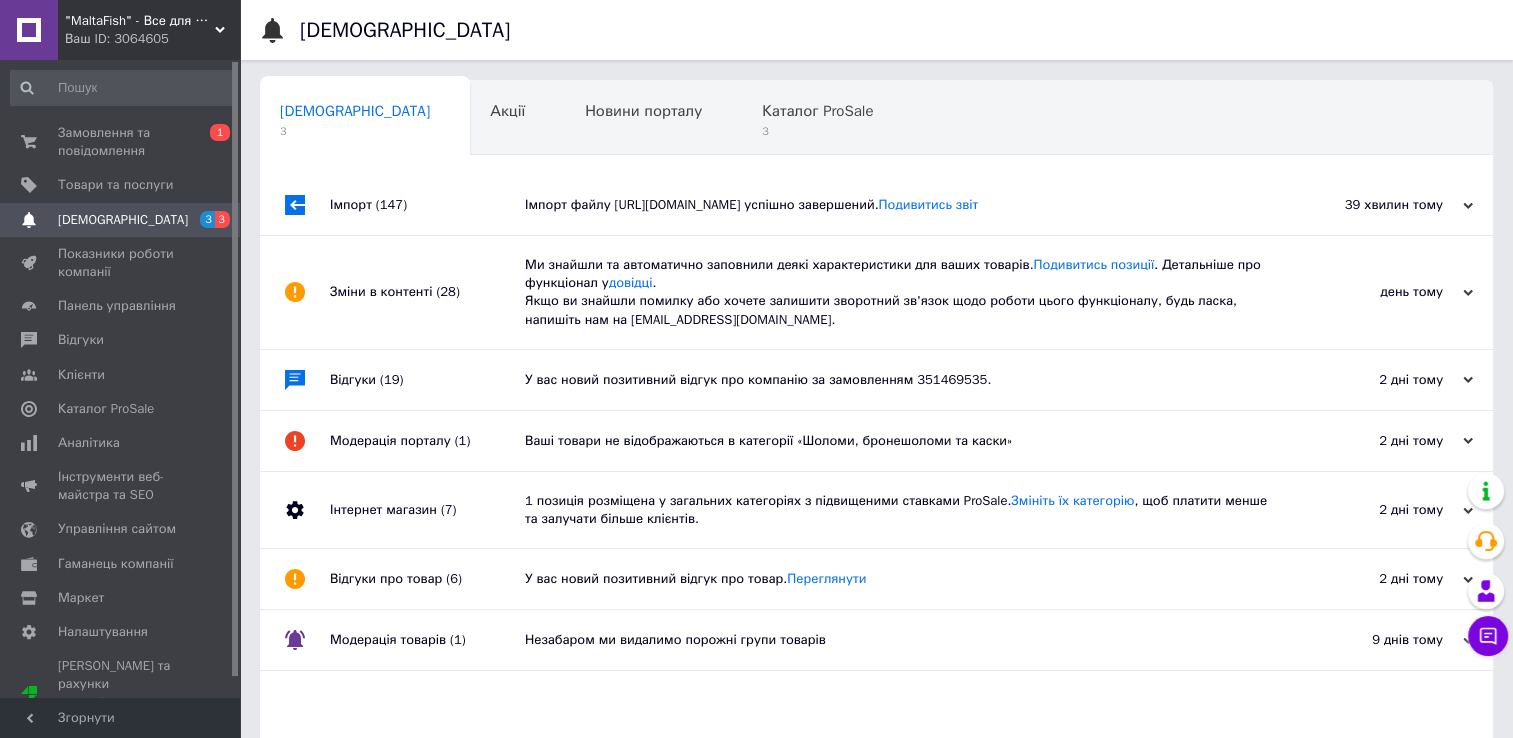 click on "Імпорт файлу https://super-snasti.com.ua/products_feed.xml?hash_tag=87b9bad1e100e2e6b7ef7955e0aadc9c&sales_notes=&product_ids=&label_ids=&exclude_fields=&html_description=0&yandex_cpa=&process_presence_sure=&languages=ru&extra_fields=&group_ids= успішно завершений.  Подивитись звіт" at bounding box center (899, 205) 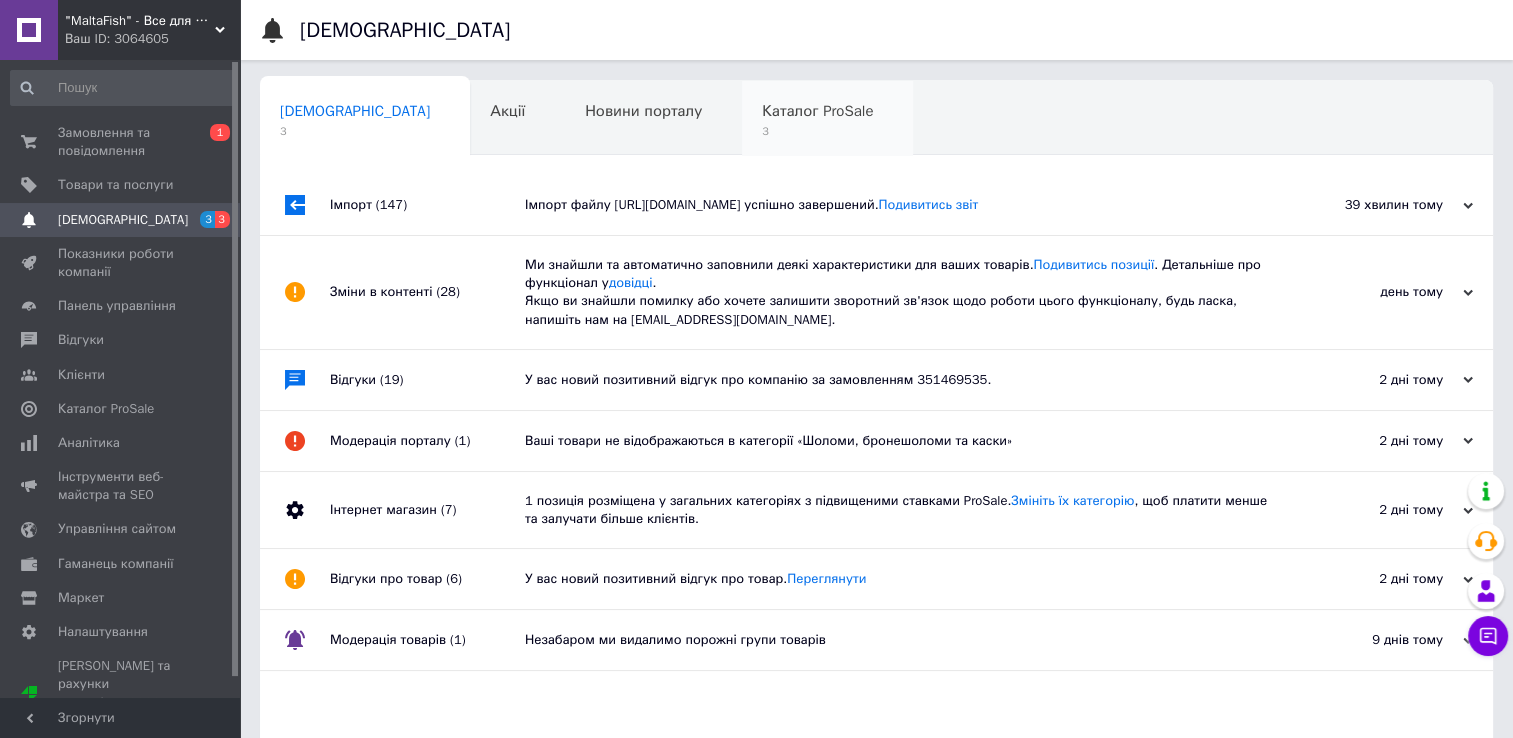 drag, startPoint x: 713, startPoint y: 228, endPoint x: 693, endPoint y: 119, distance: 110.81967 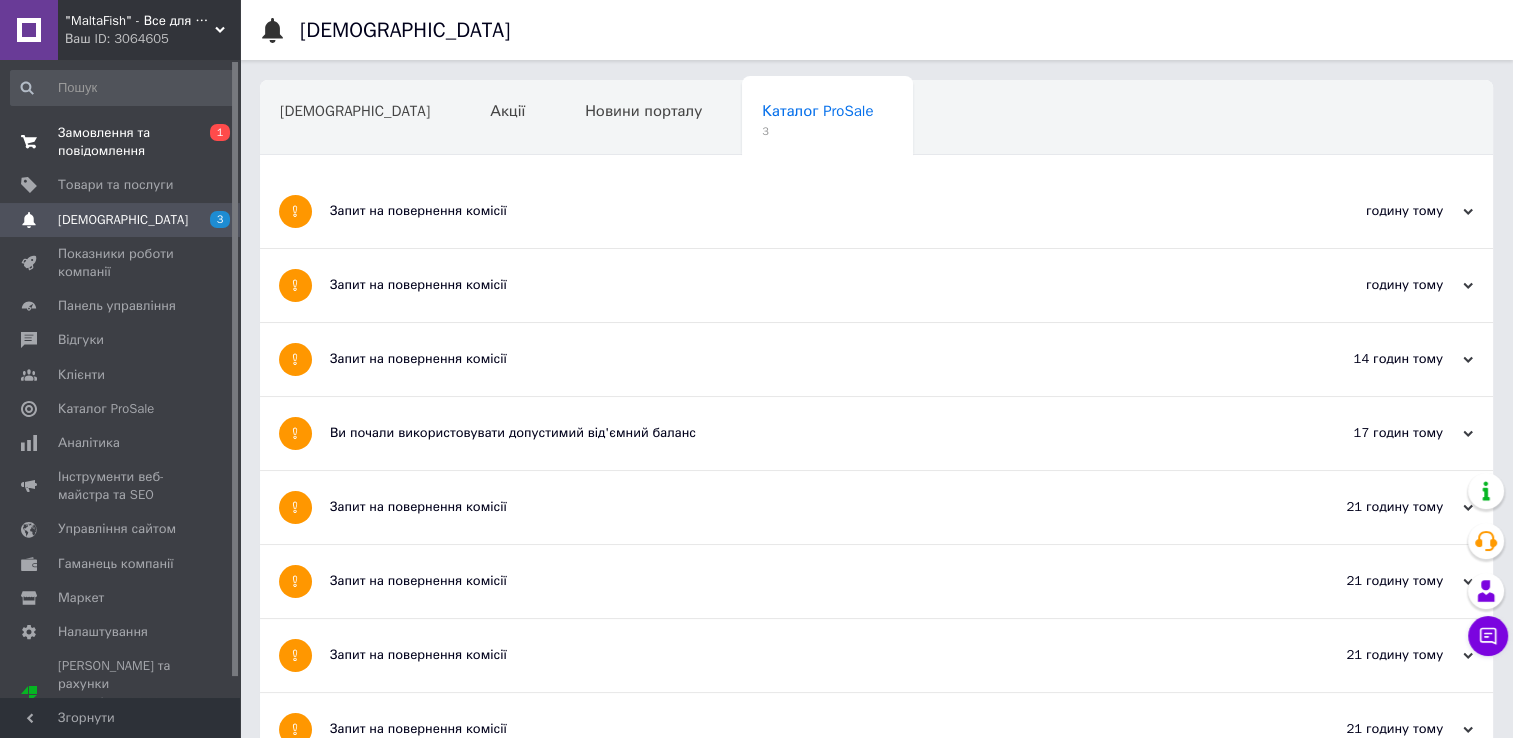 click on "Замовлення та повідомлення" at bounding box center [121, 142] 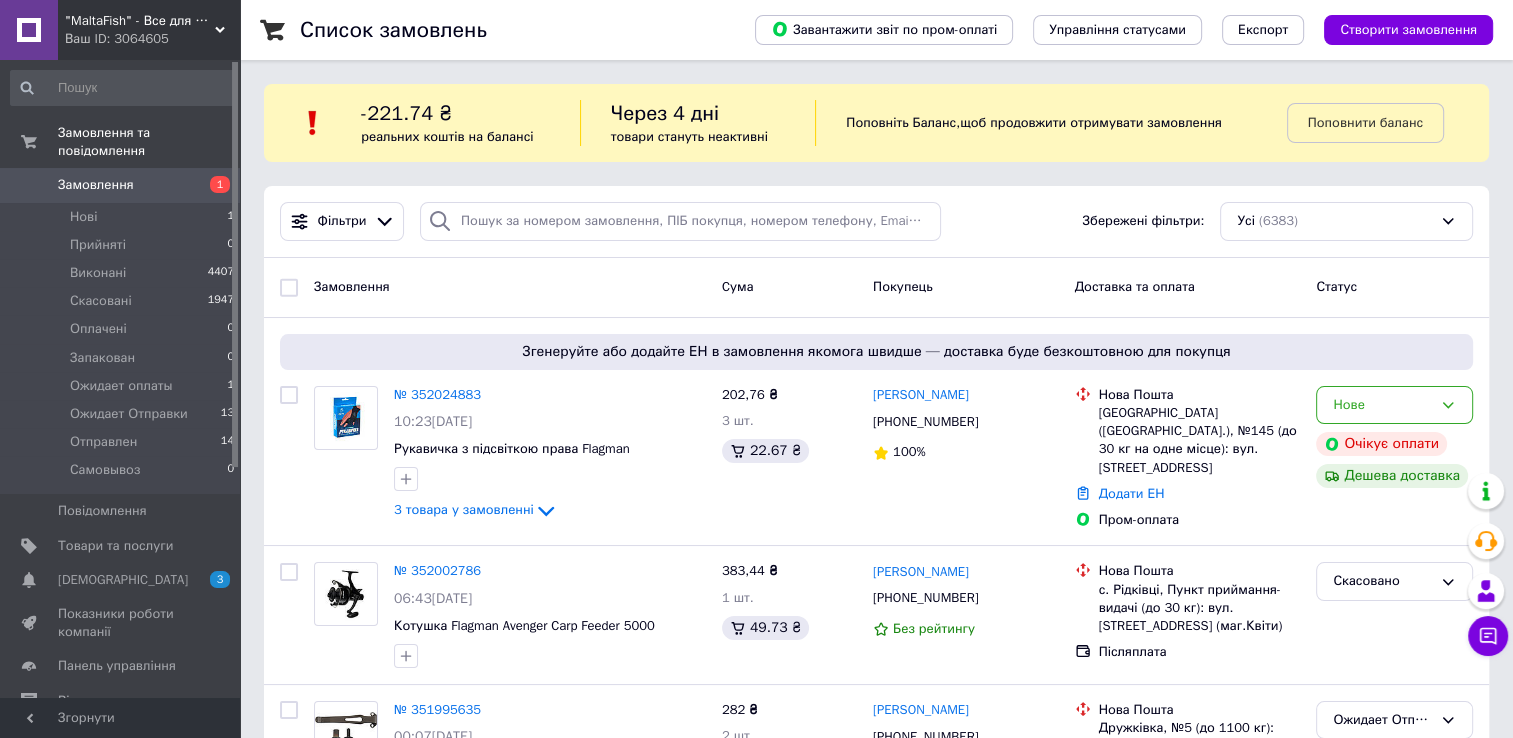 click on "Замовлення" at bounding box center (96, 185) 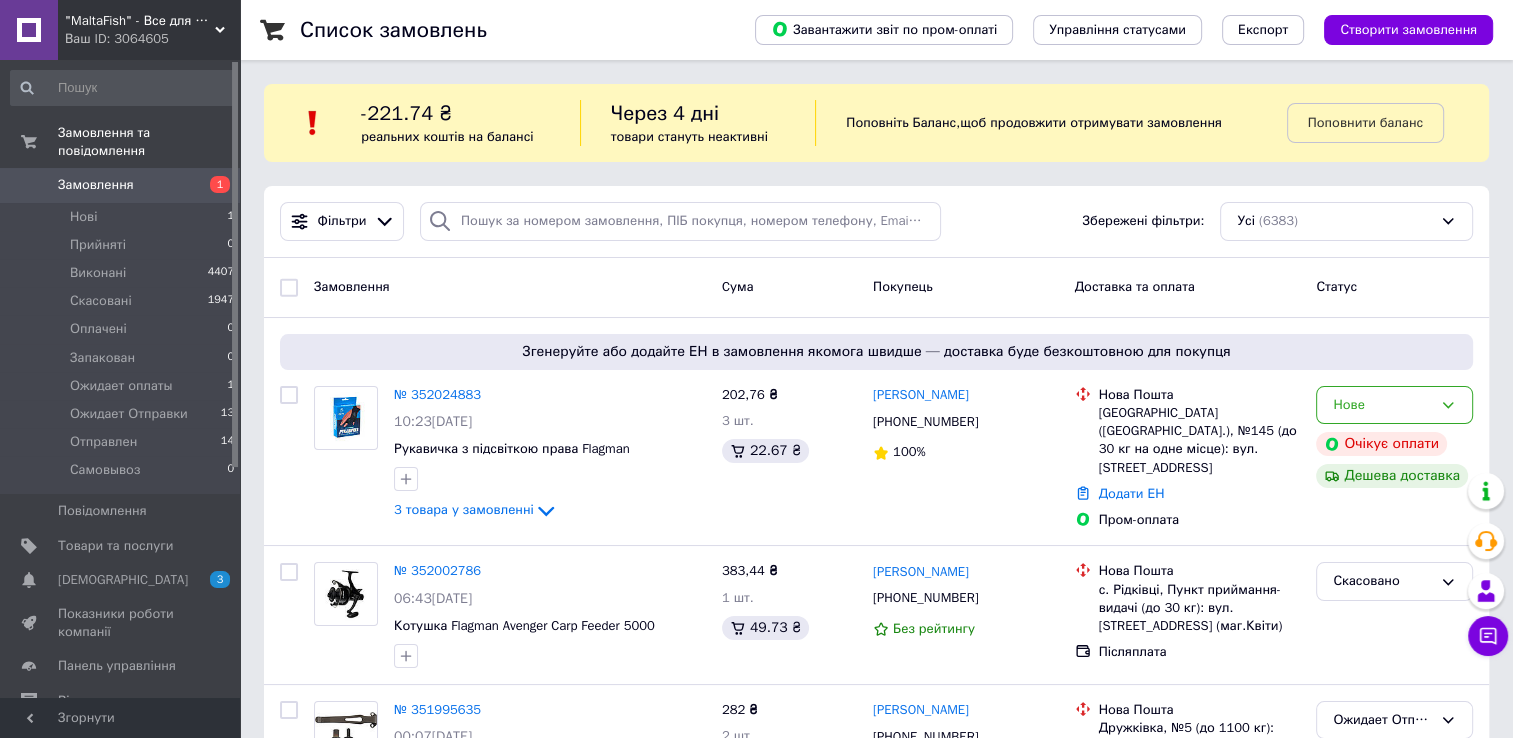 click on "Замовлення" at bounding box center [121, 185] 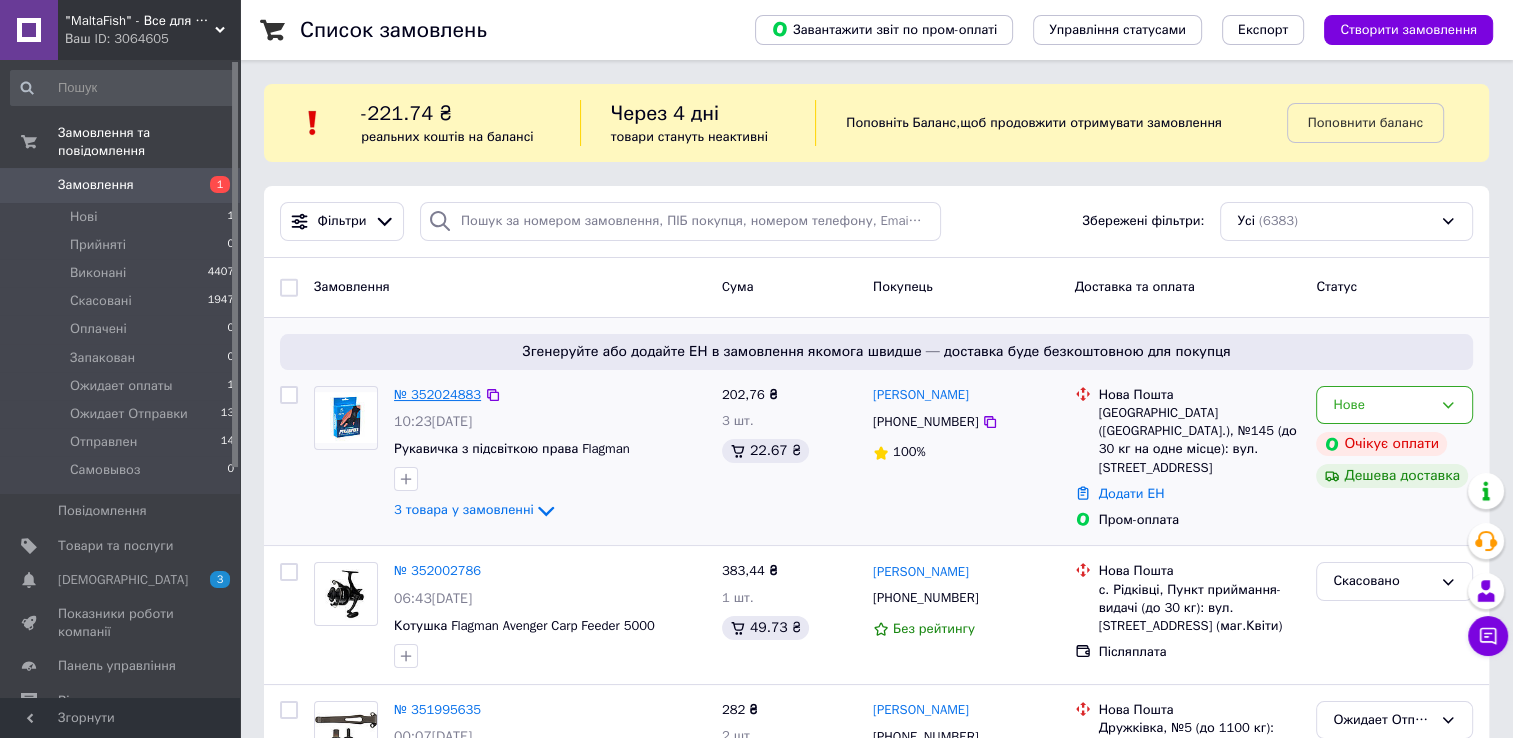 click on "№ 352024883" at bounding box center [437, 394] 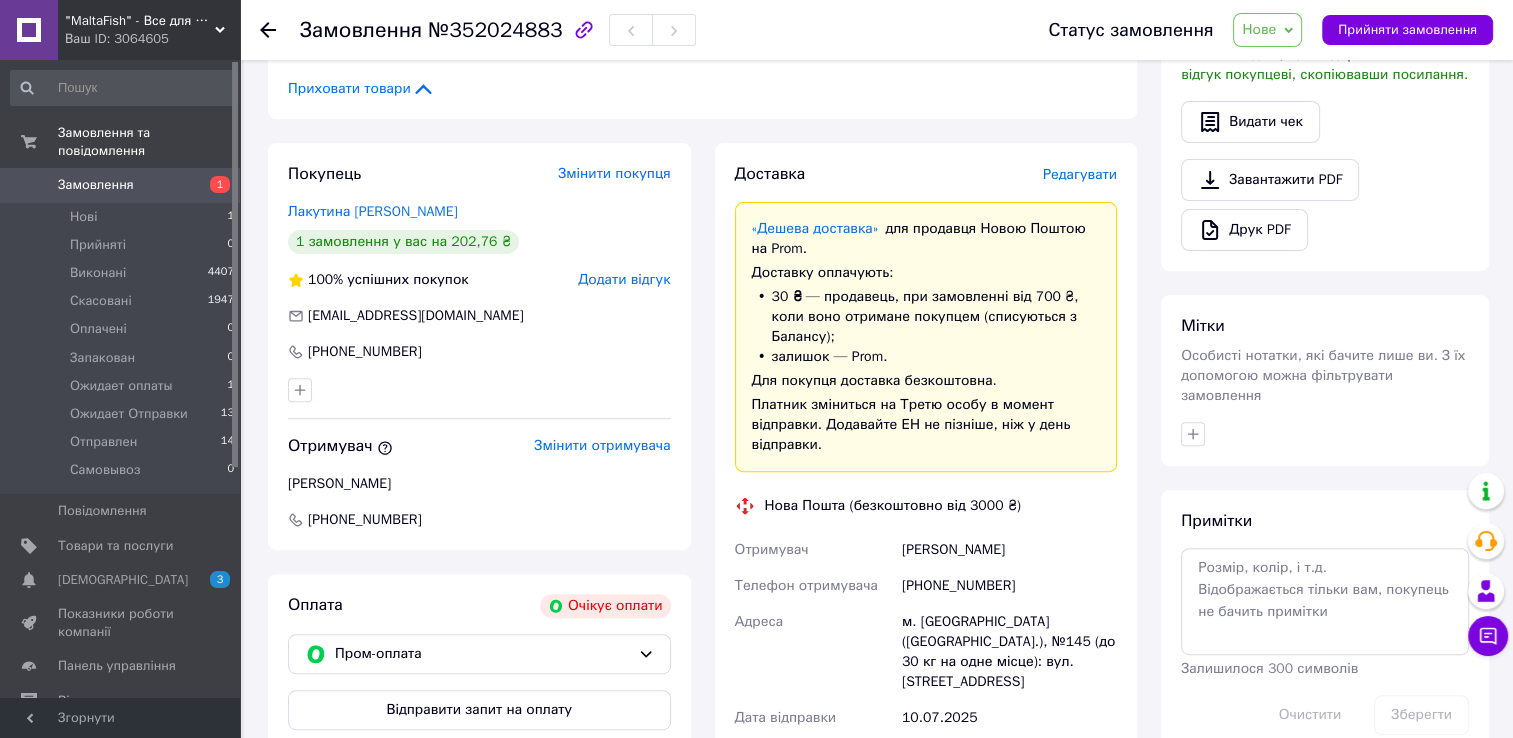 scroll, scrollTop: 800, scrollLeft: 0, axis: vertical 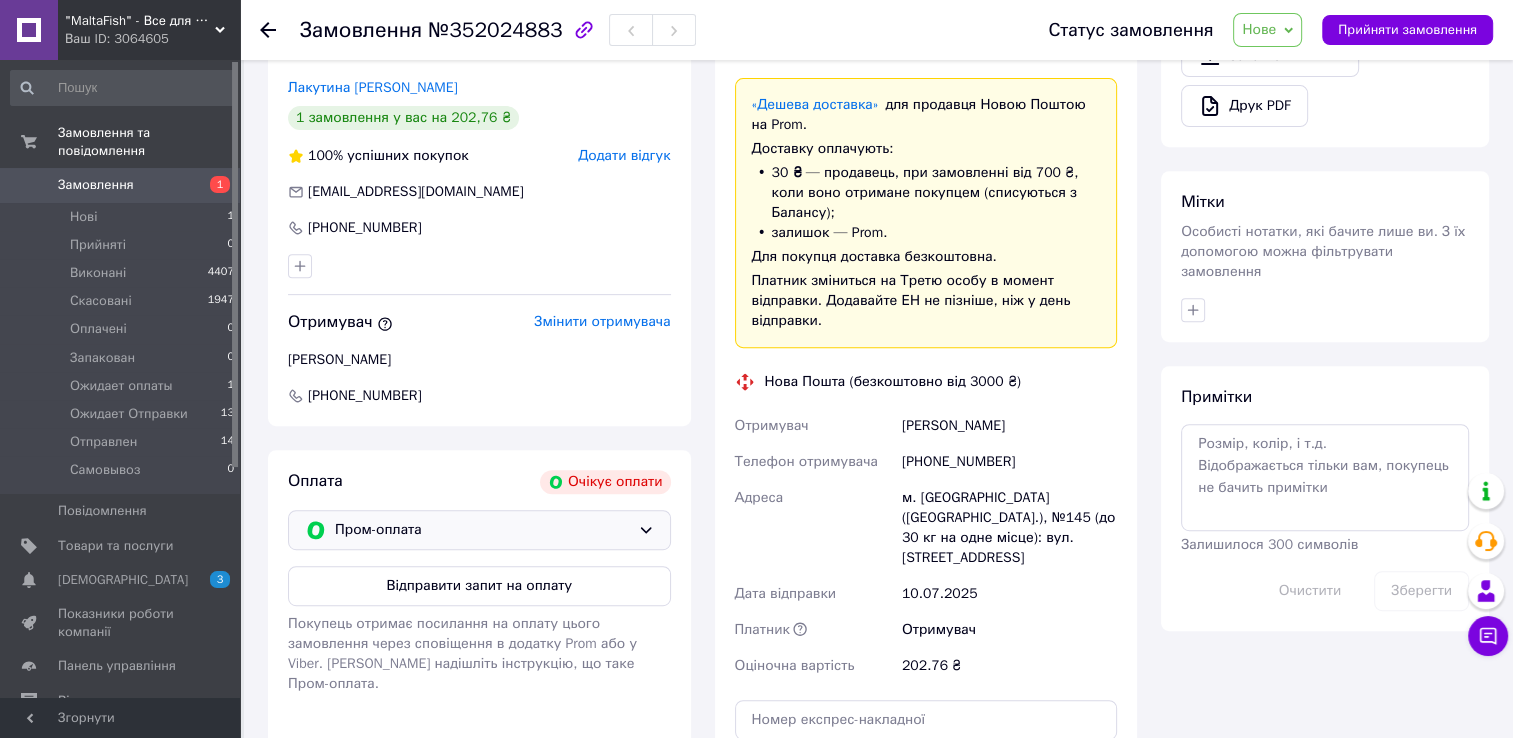 click on "Пром-оплата" at bounding box center (482, 530) 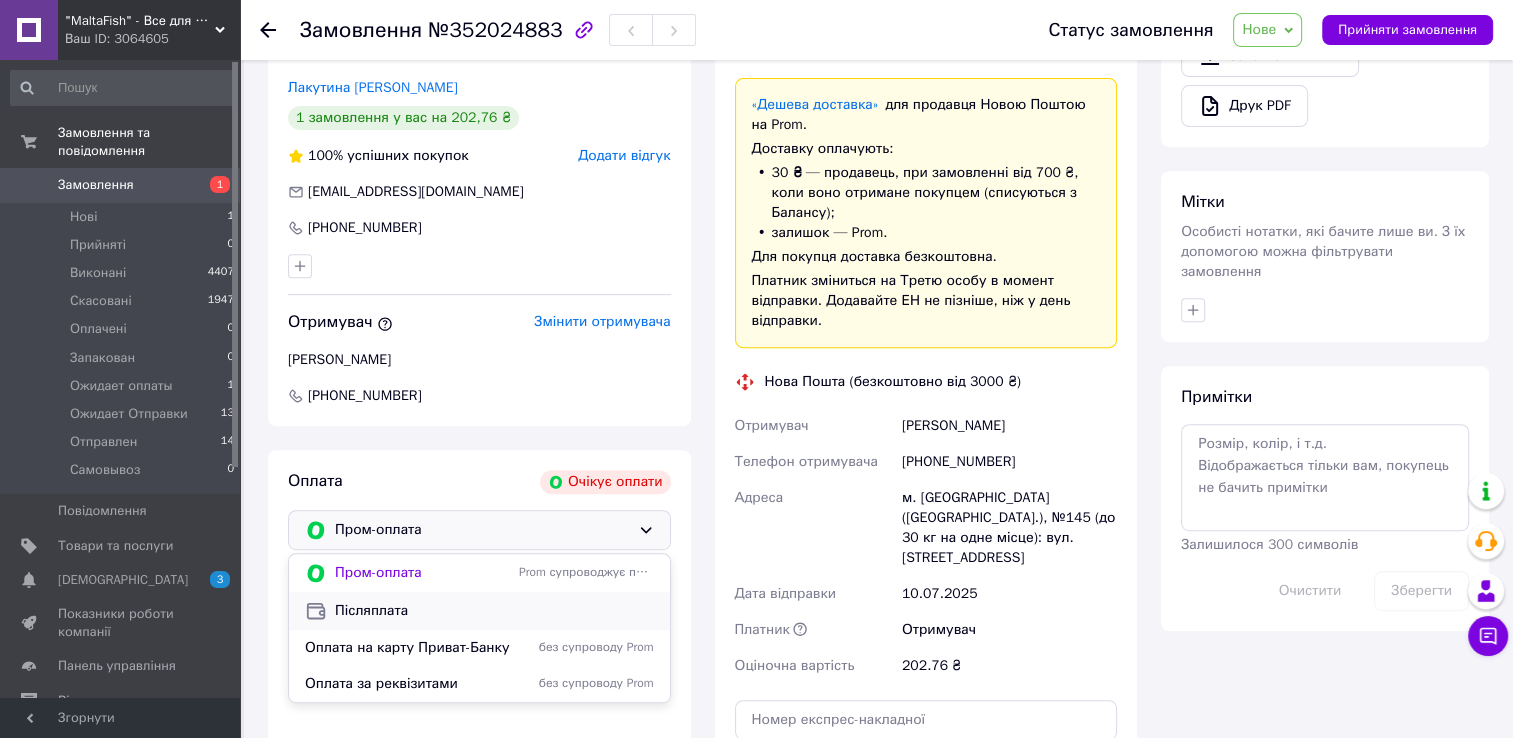 click on "Післяплата" at bounding box center (494, 611) 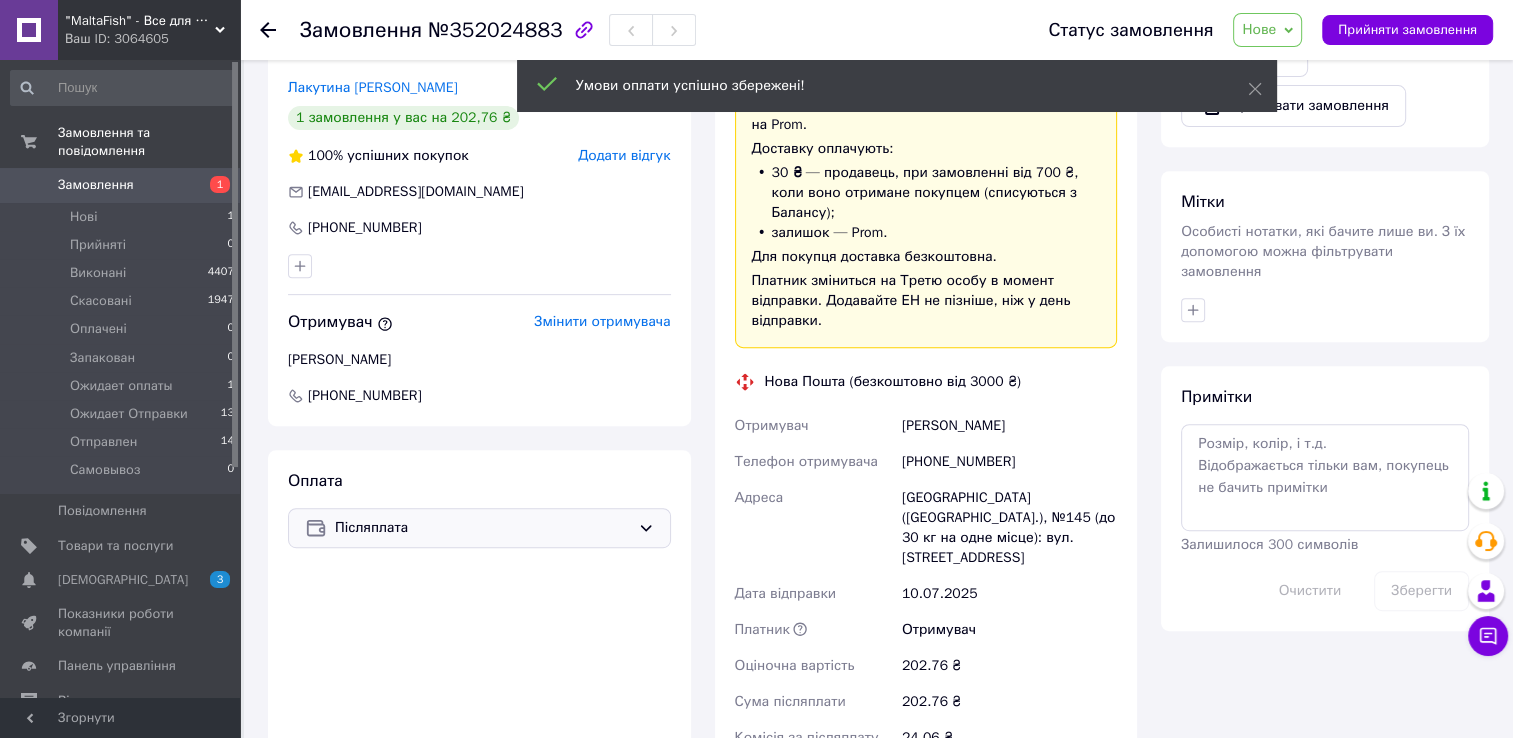 click on "Нове" at bounding box center [1267, 30] 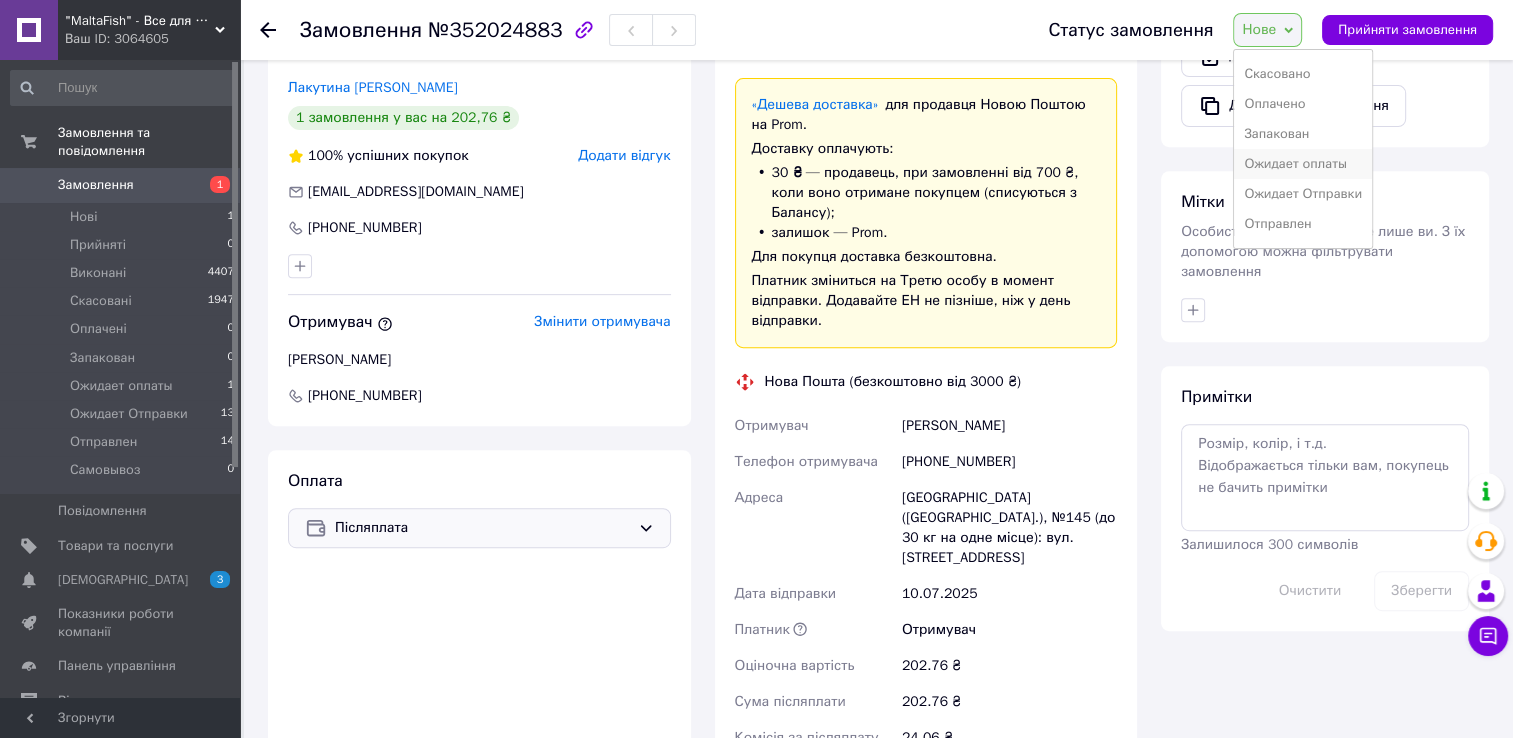 scroll, scrollTop: 81, scrollLeft: 0, axis: vertical 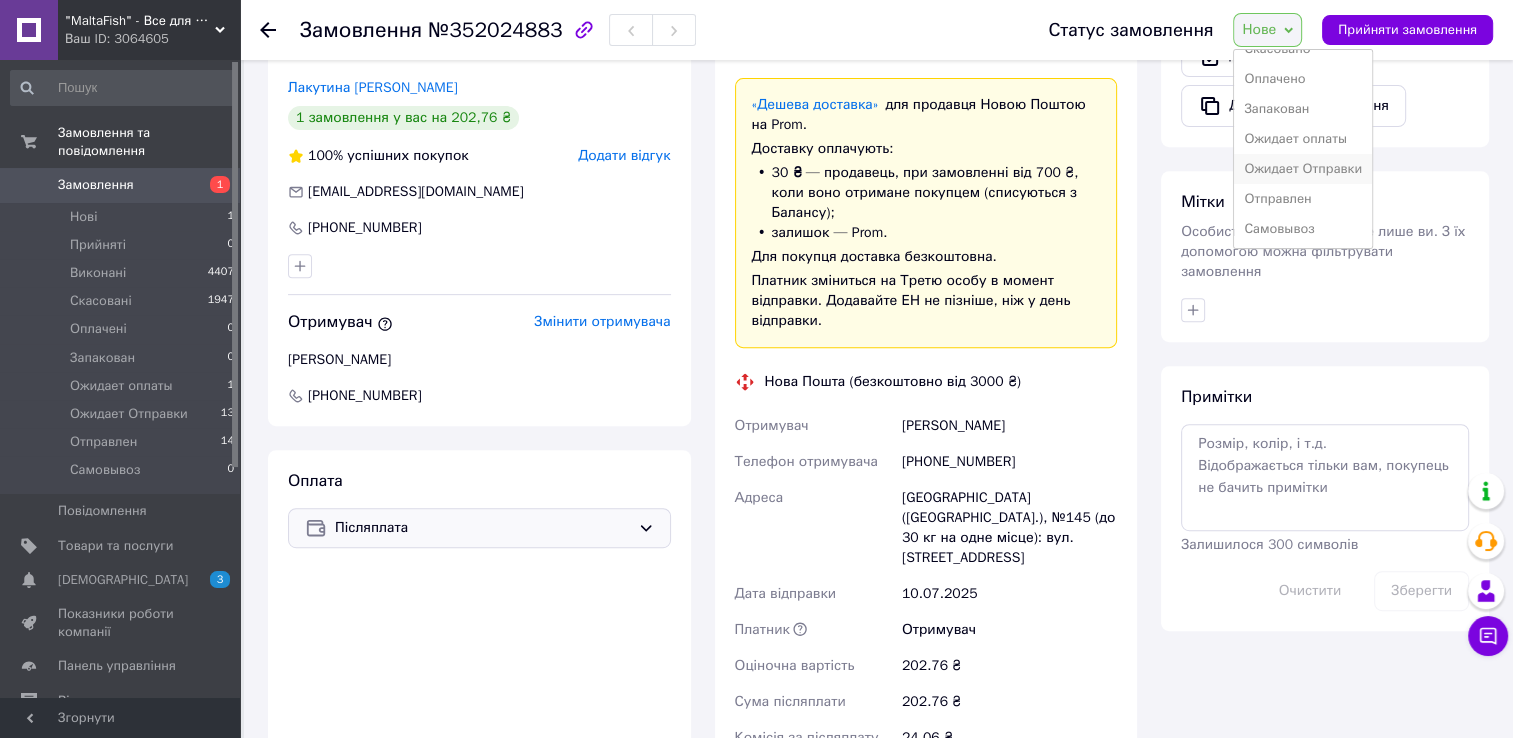 click on "Ожидает Отправки" at bounding box center [1303, 169] 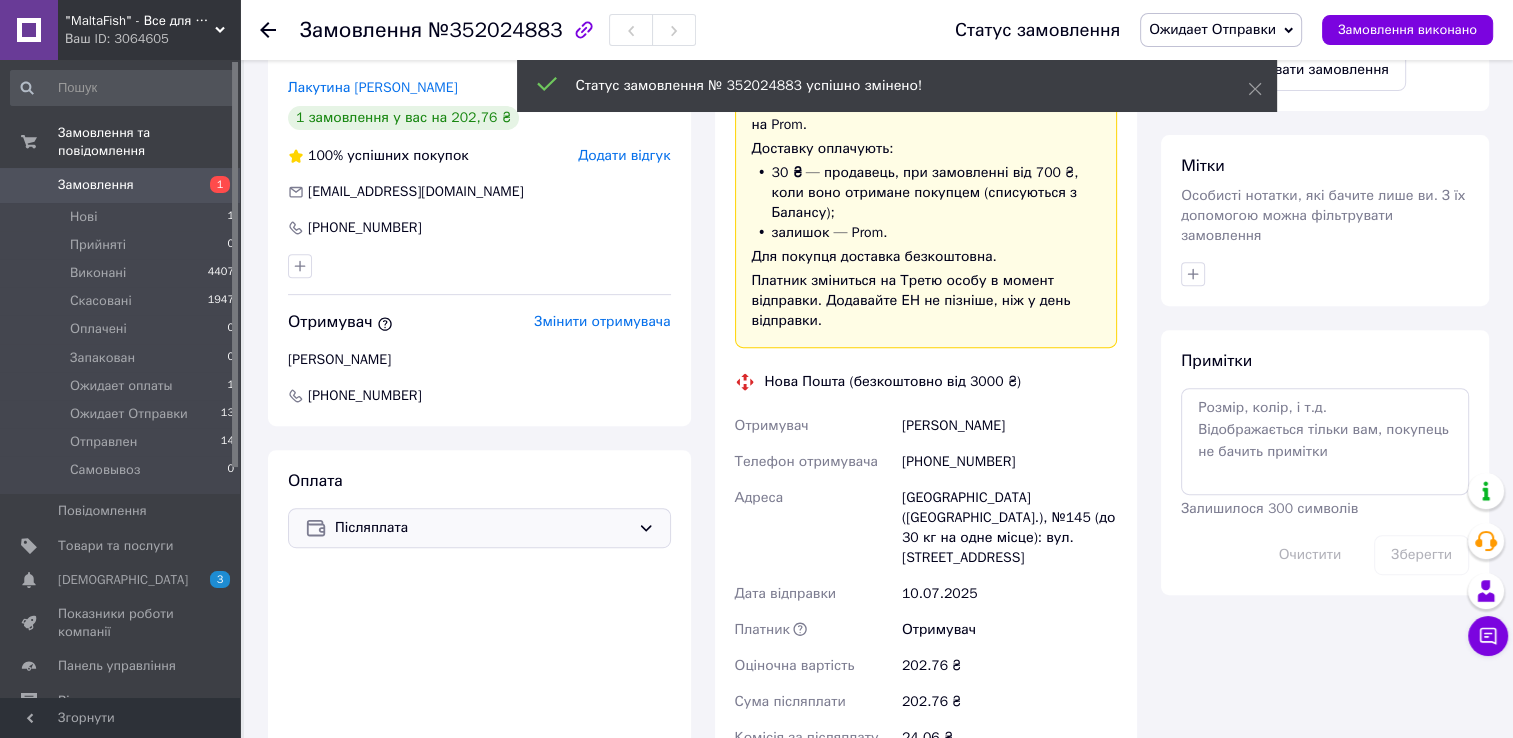 click on "Замовлення" at bounding box center (121, 185) 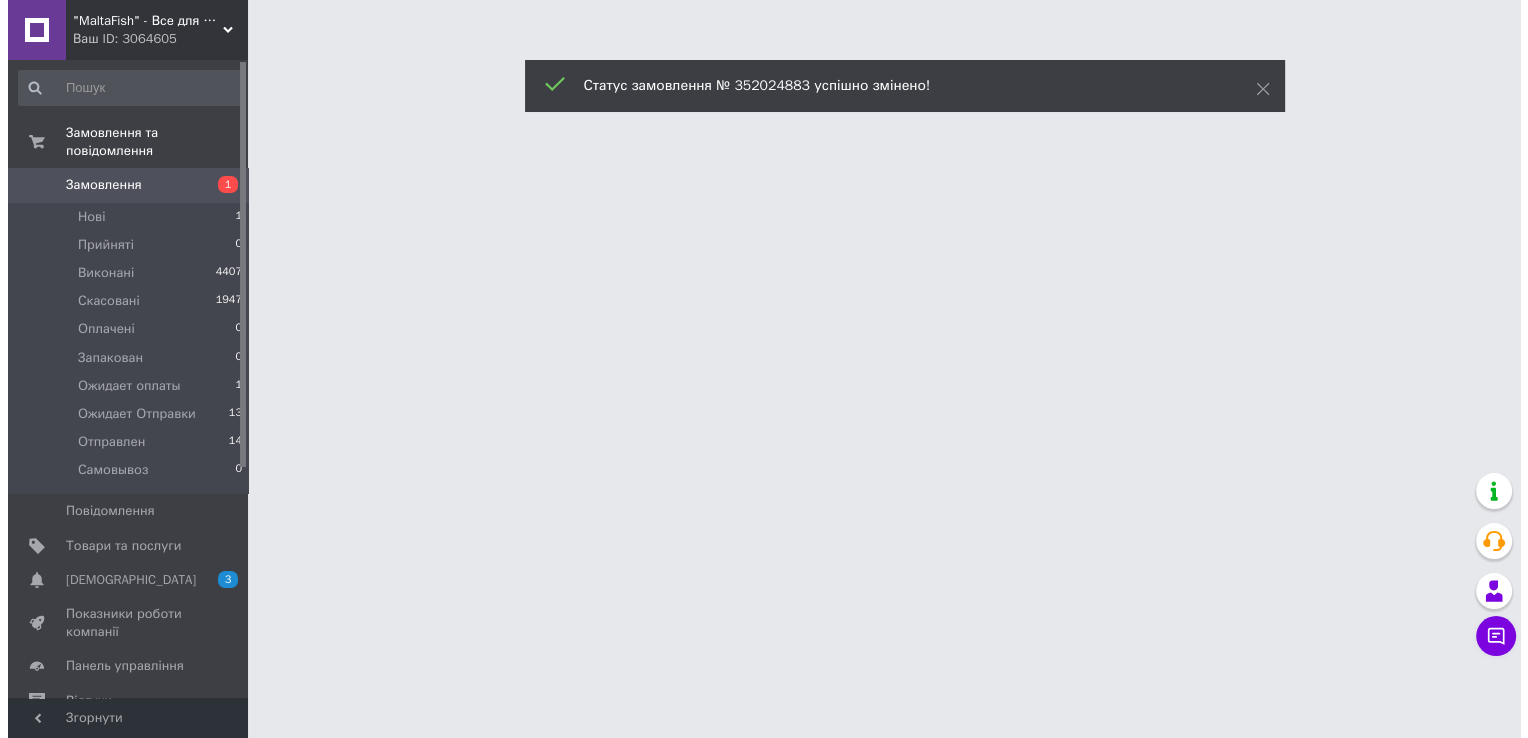 scroll, scrollTop: 0, scrollLeft: 0, axis: both 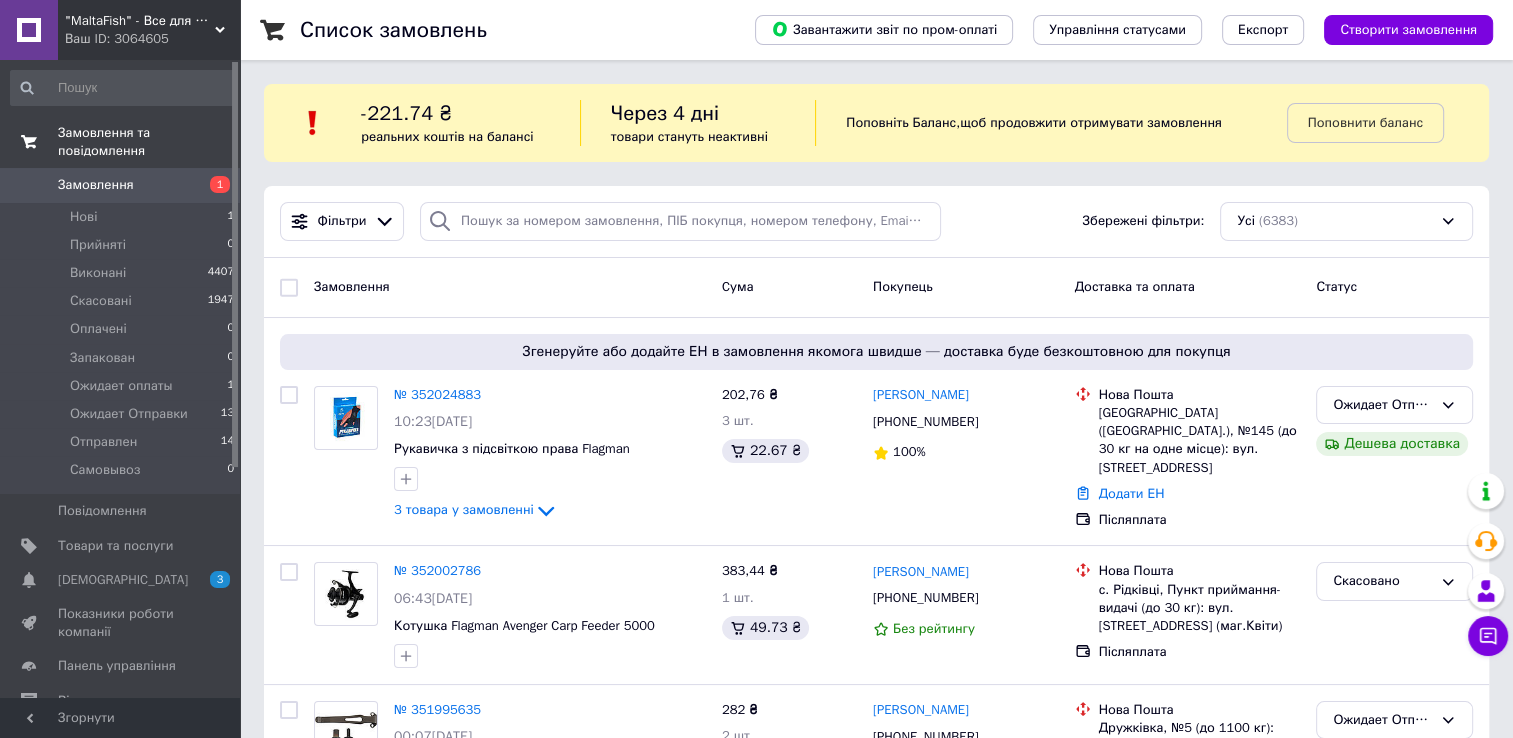 drag, startPoint x: 119, startPoint y: 161, endPoint x: 124, endPoint y: 145, distance: 16.763054 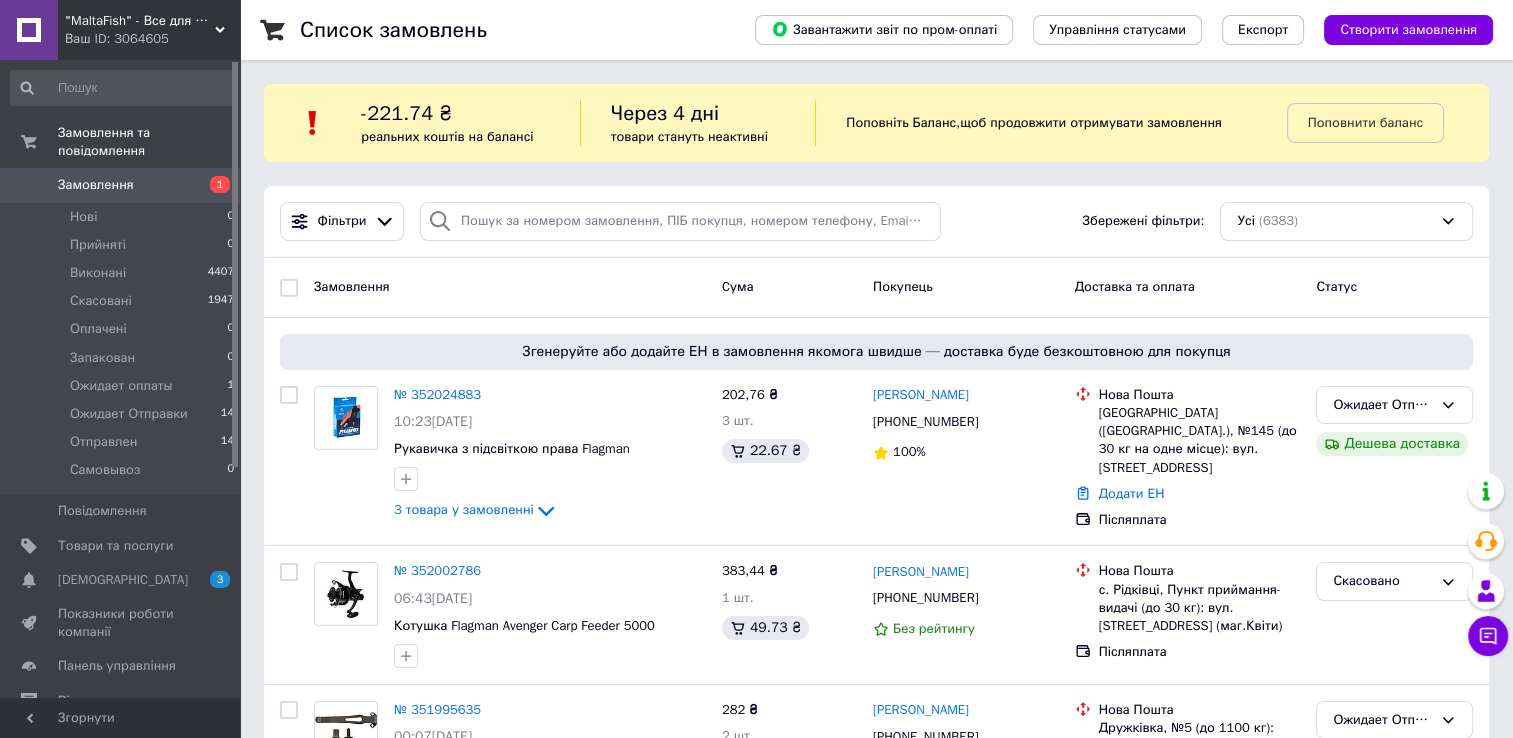 click on "Замовлення" at bounding box center [96, 185] 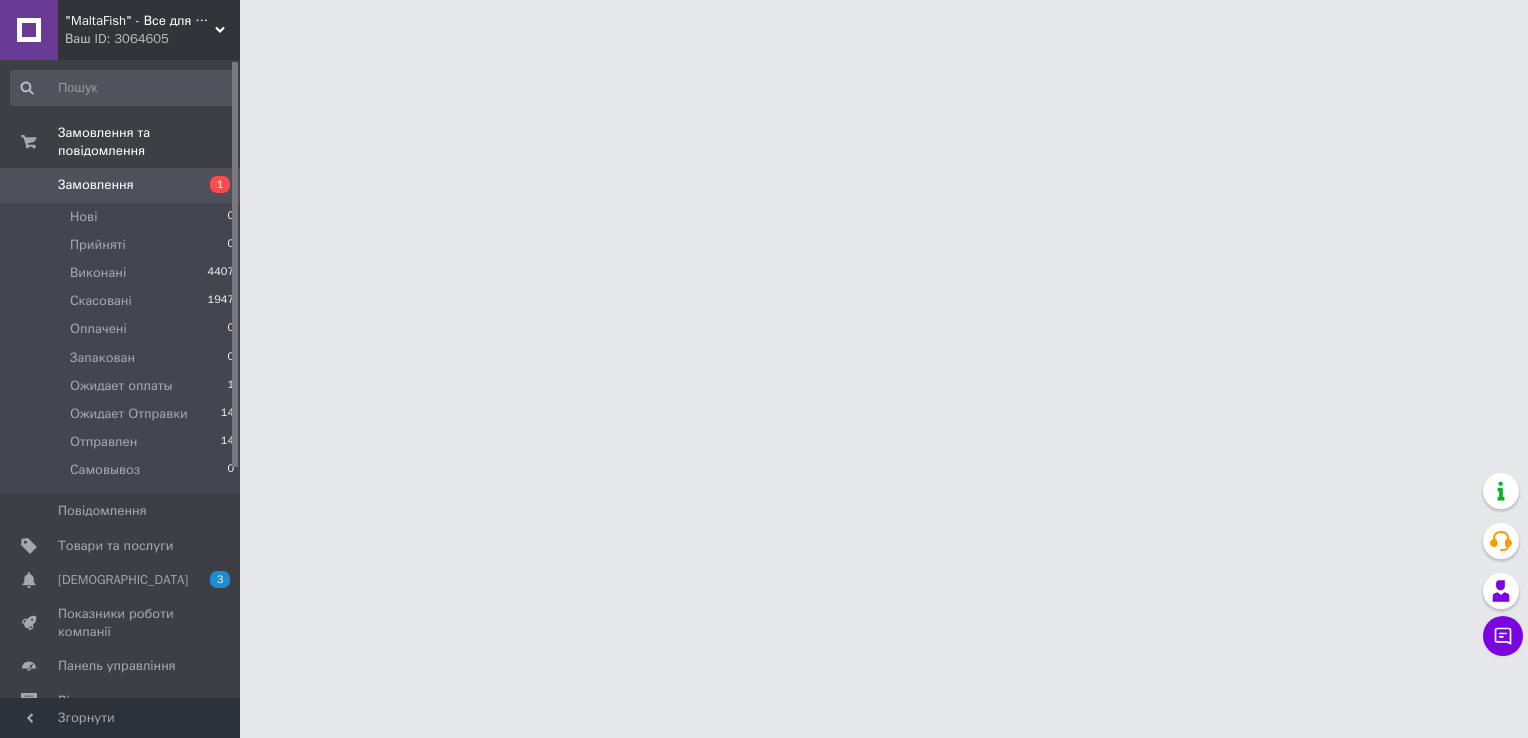 click on "Замовлення 1" at bounding box center [123, 185] 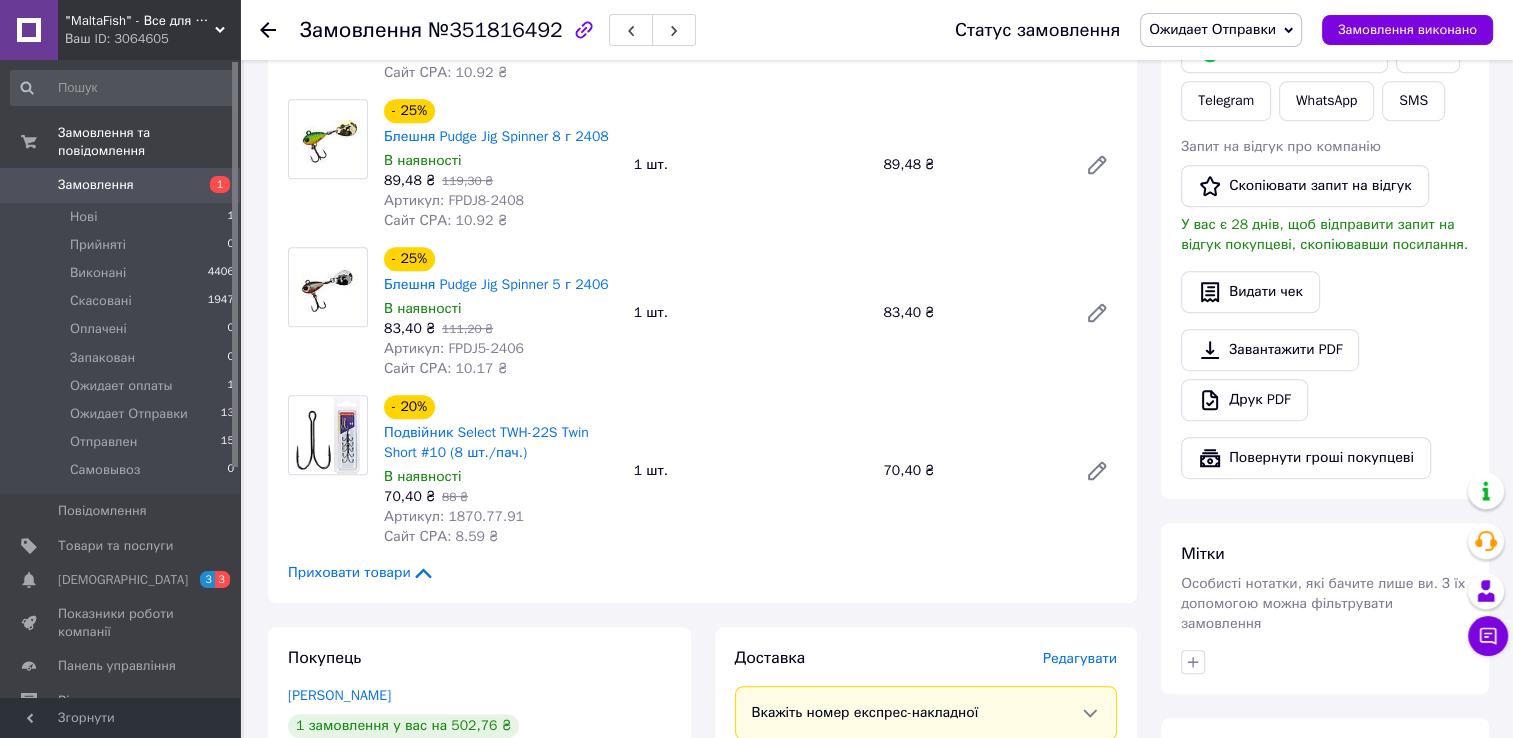 scroll, scrollTop: 1000, scrollLeft: 0, axis: vertical 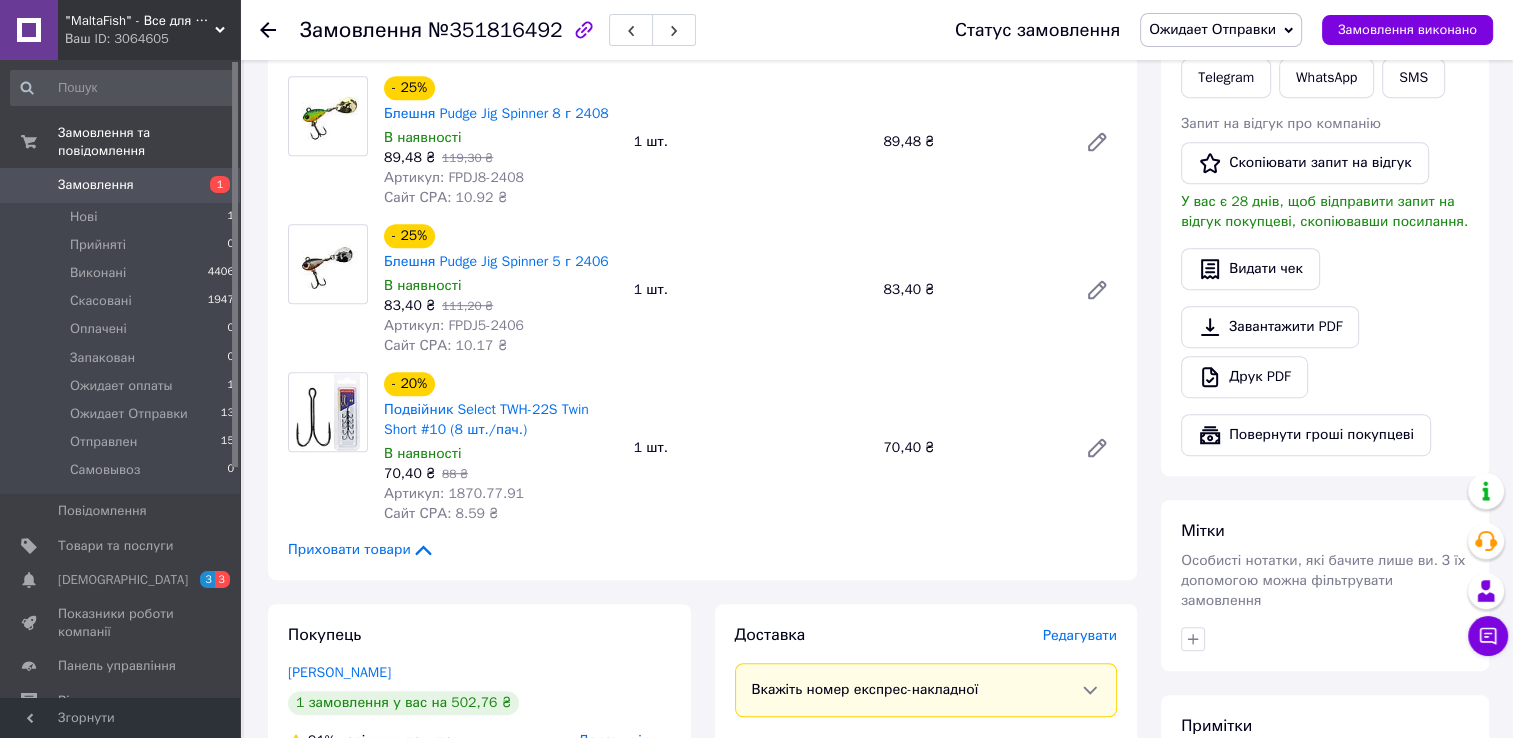 click on "Замовлення" at bounding box center (121, 185) 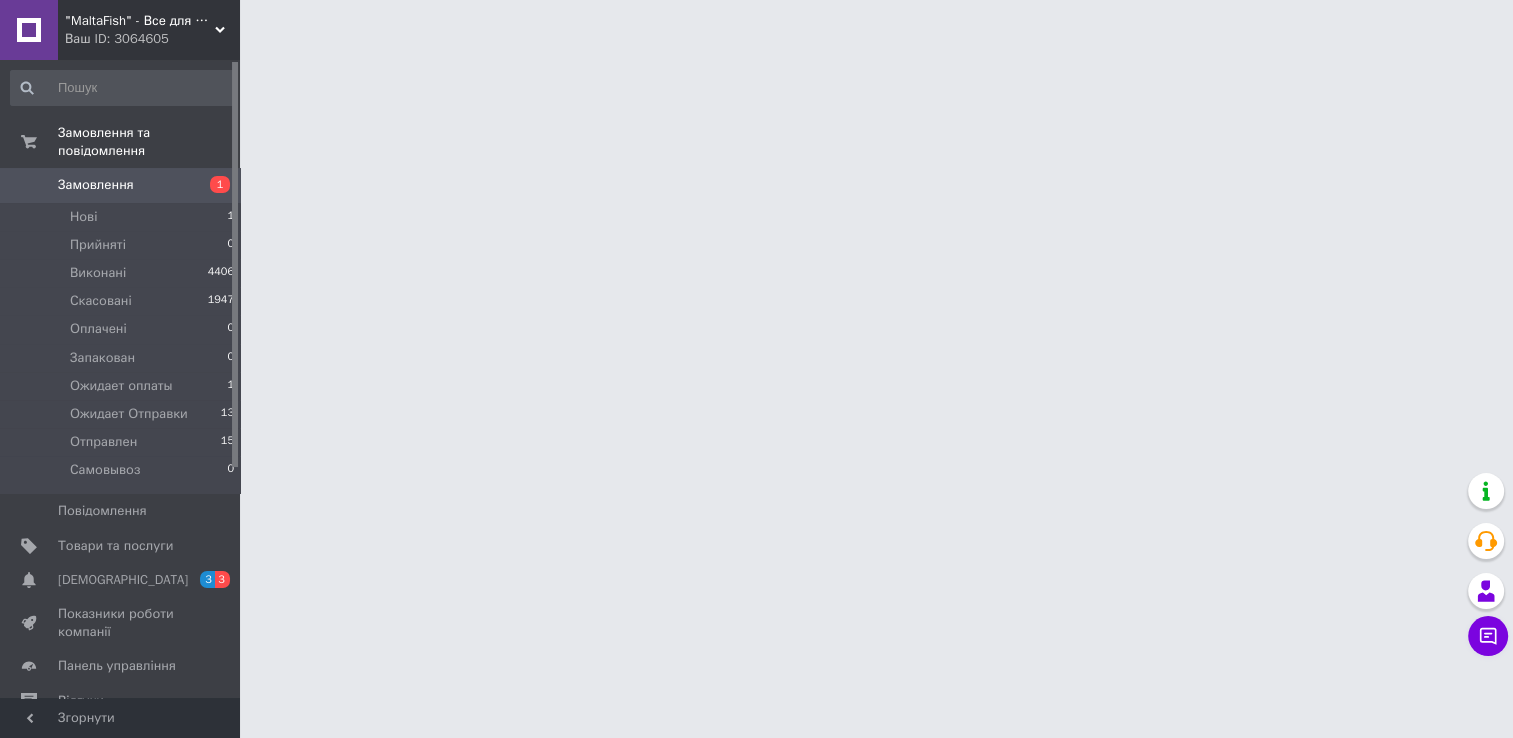 scroll, scrollTop: 0, scrollLeft: 0, axis: both 